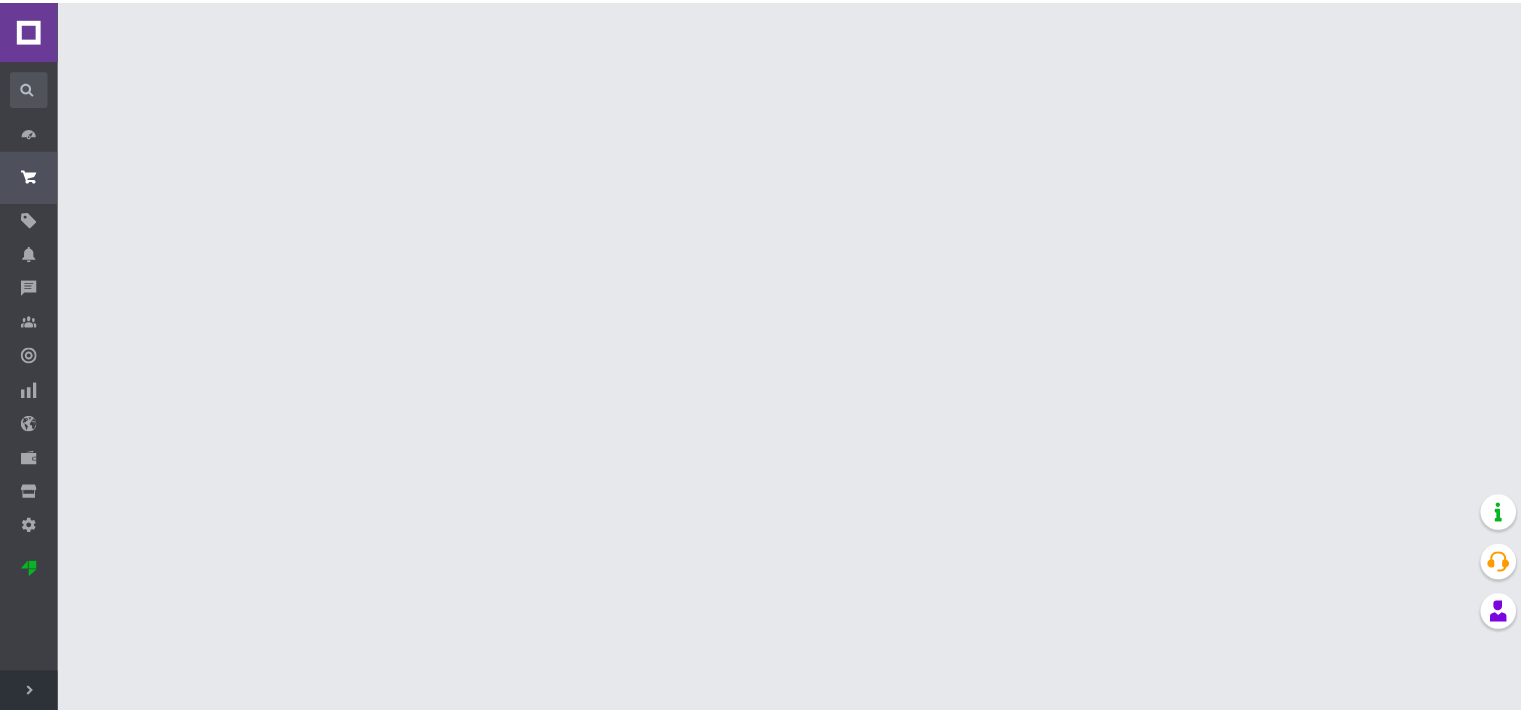 scroll, scrollTop: 0, scrollLeft: 0, axis: both 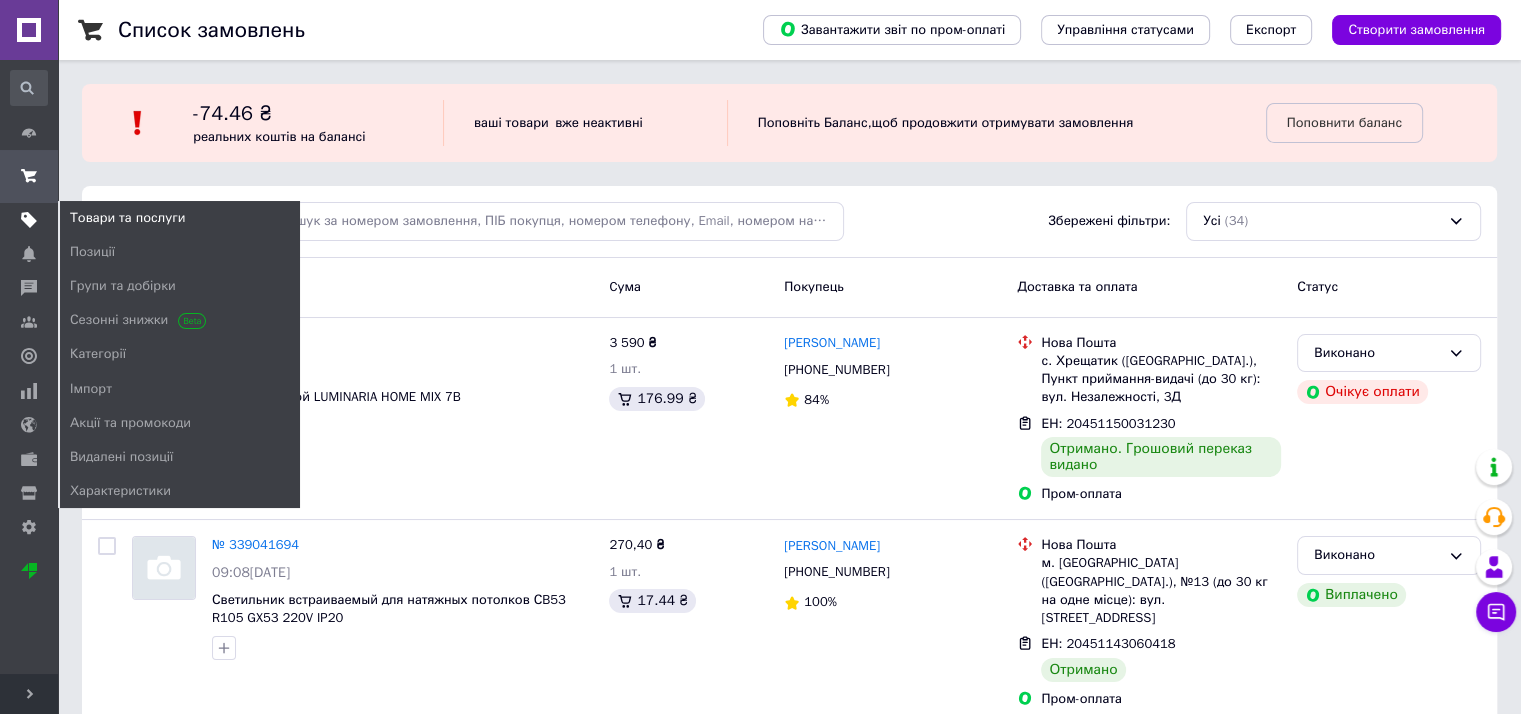 click at bounding box center [29, 220] 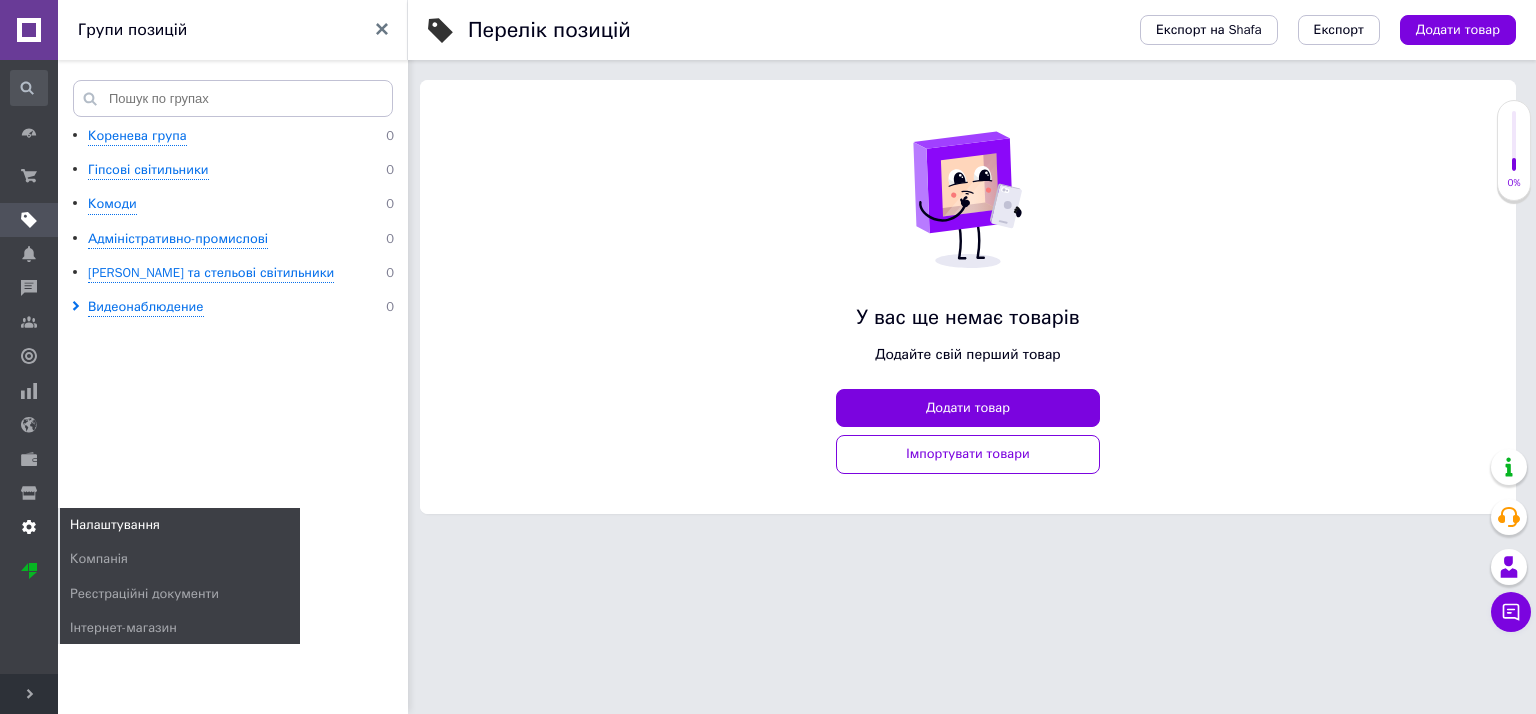 click at bounding box center (29, 527) 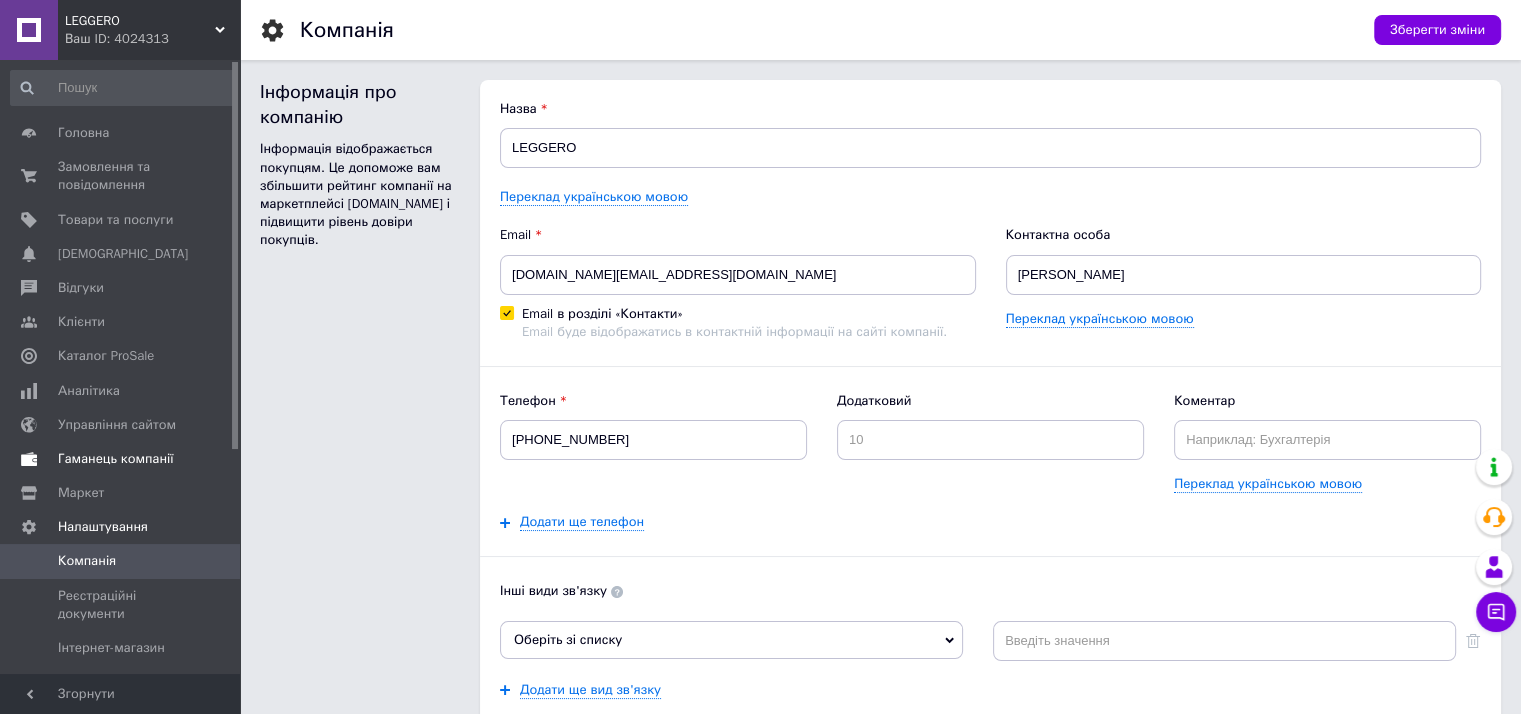 scroll, scrollTop: 0, scrollLeft: 0, axis: both 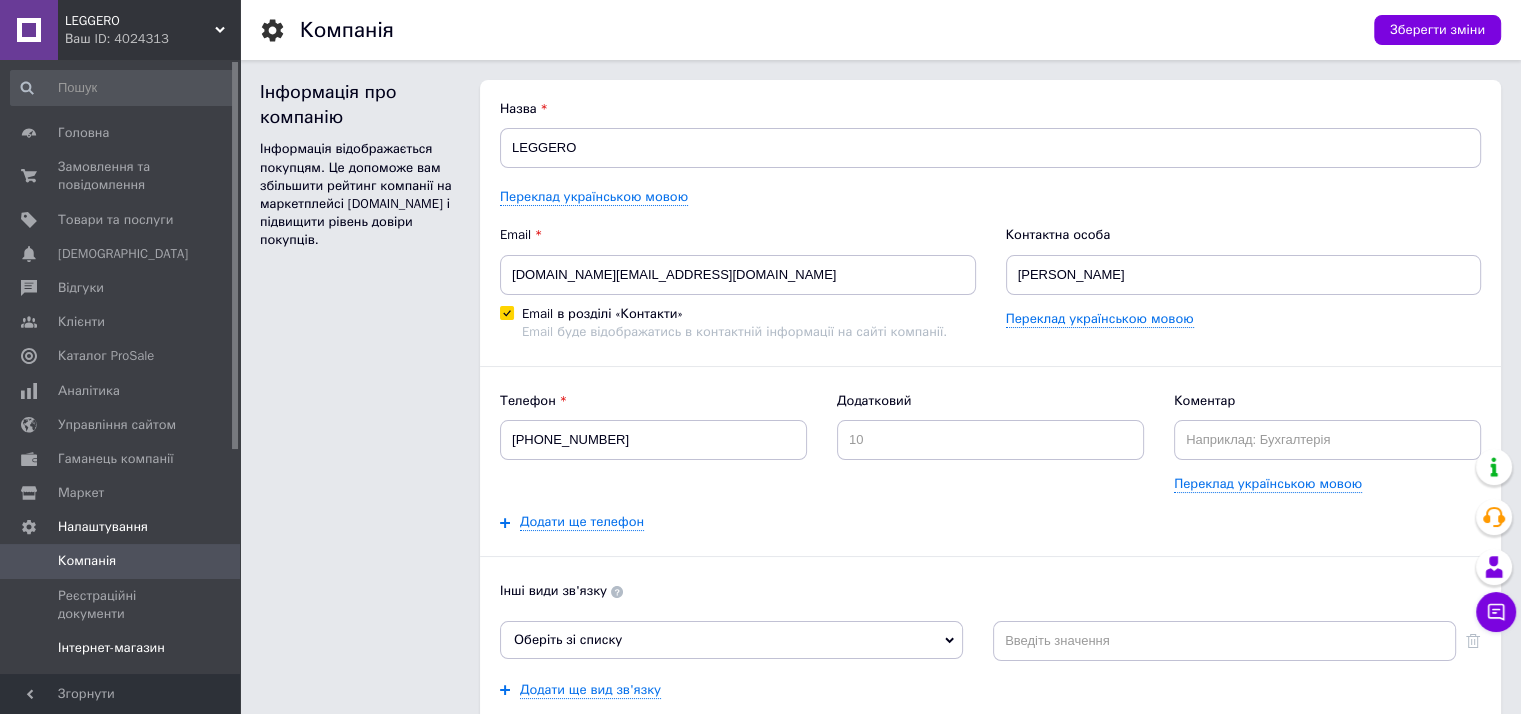 click on "Інтернет-магазин" at bounding box center (111, 648) 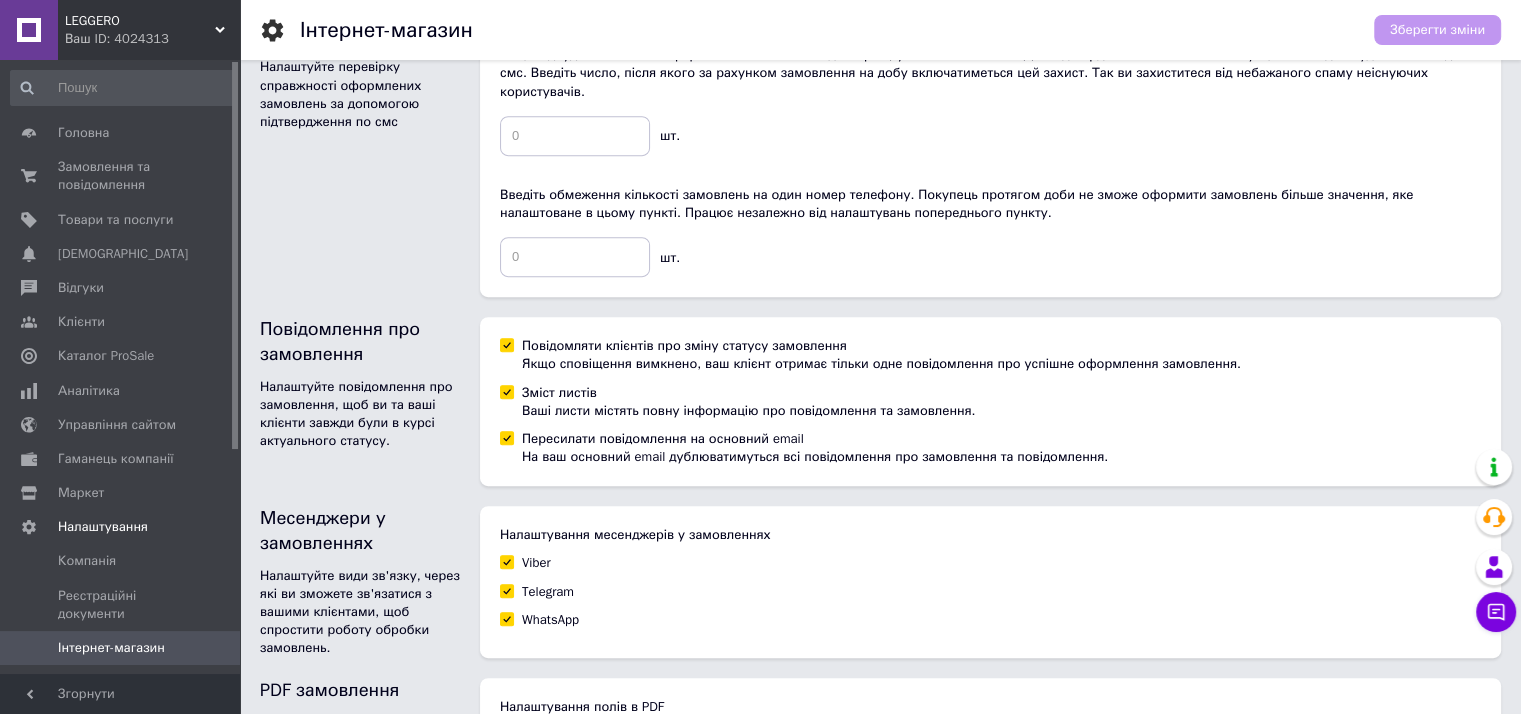 scroll, scrollTop: 1161, scrollLeft: 0, axis: vertical 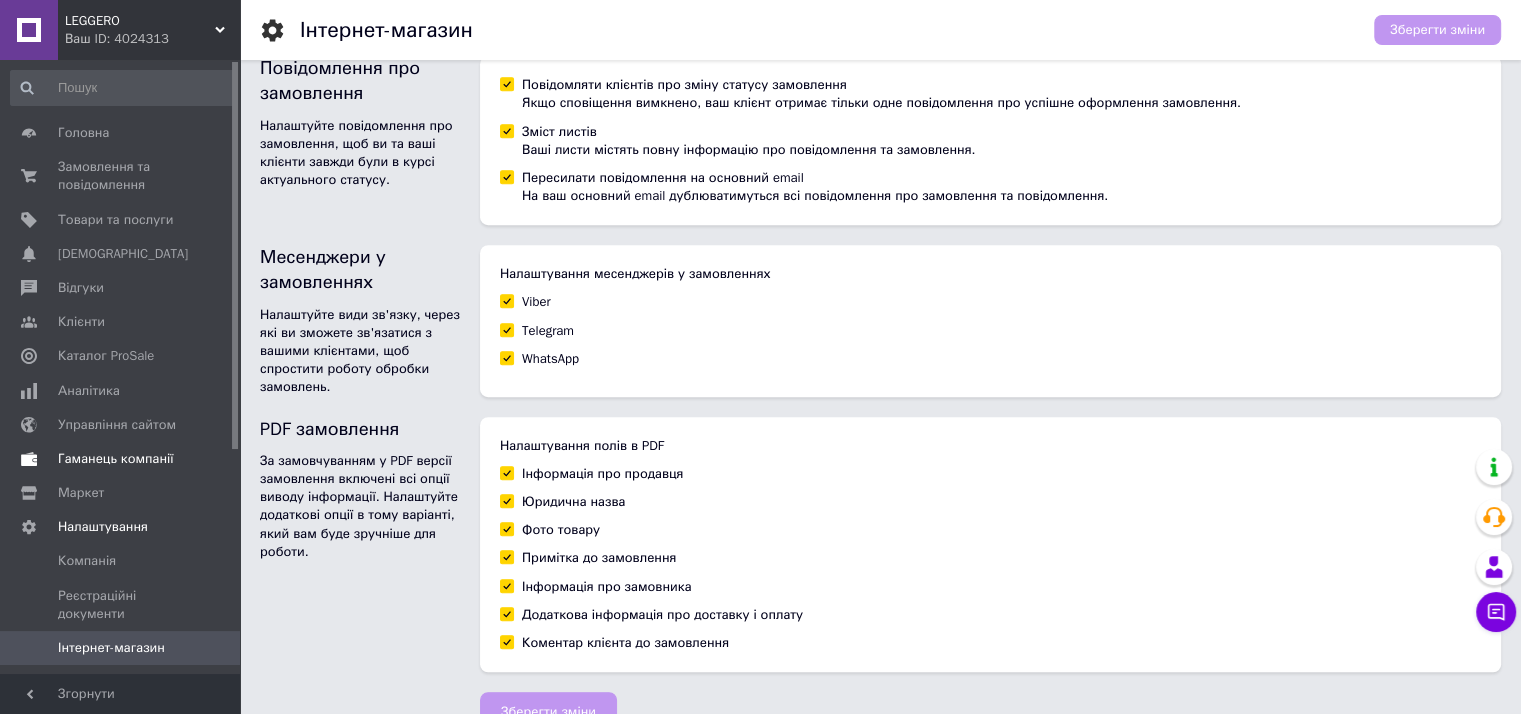 click on "Гаманець компанії" at bounding box center (116, 459) 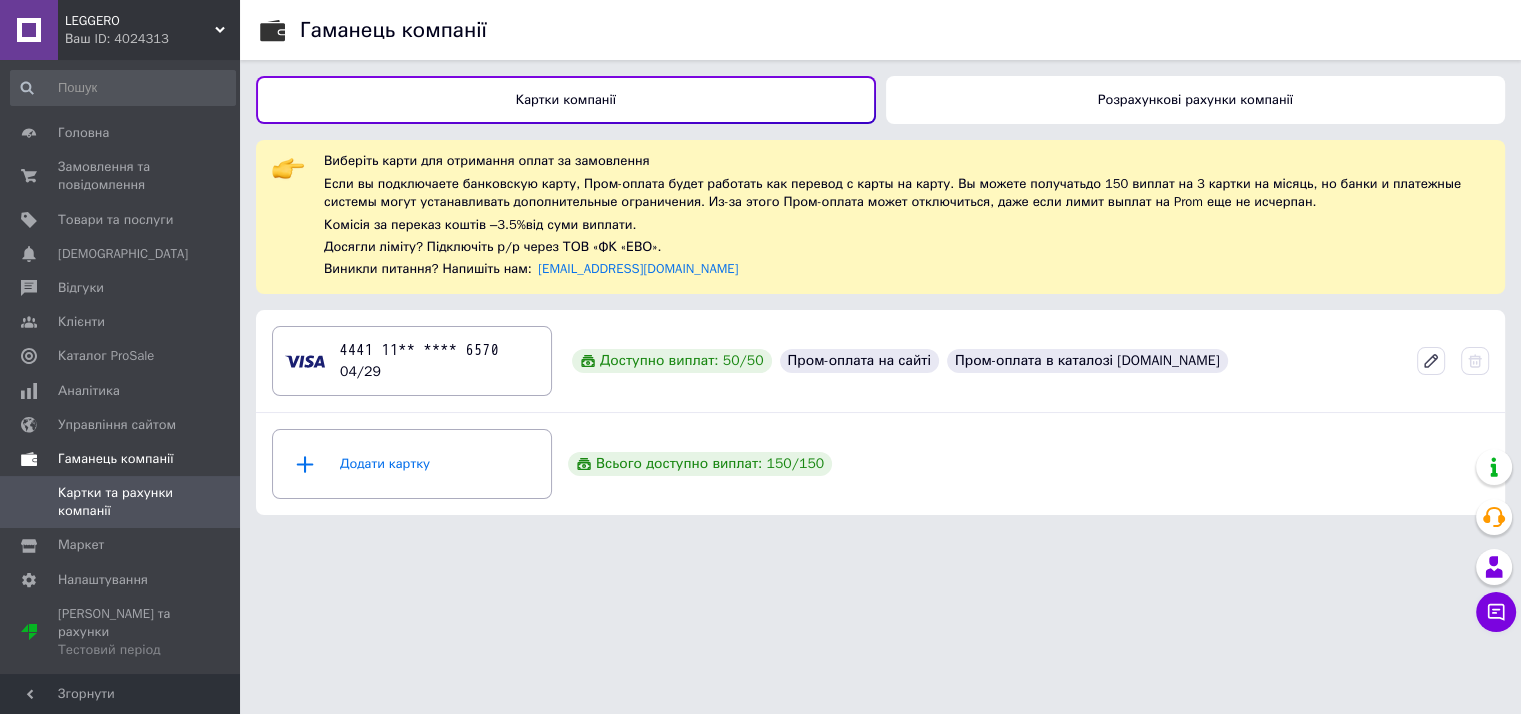scroll, scrollTop: 0, scrollLeft: 0, axis: both 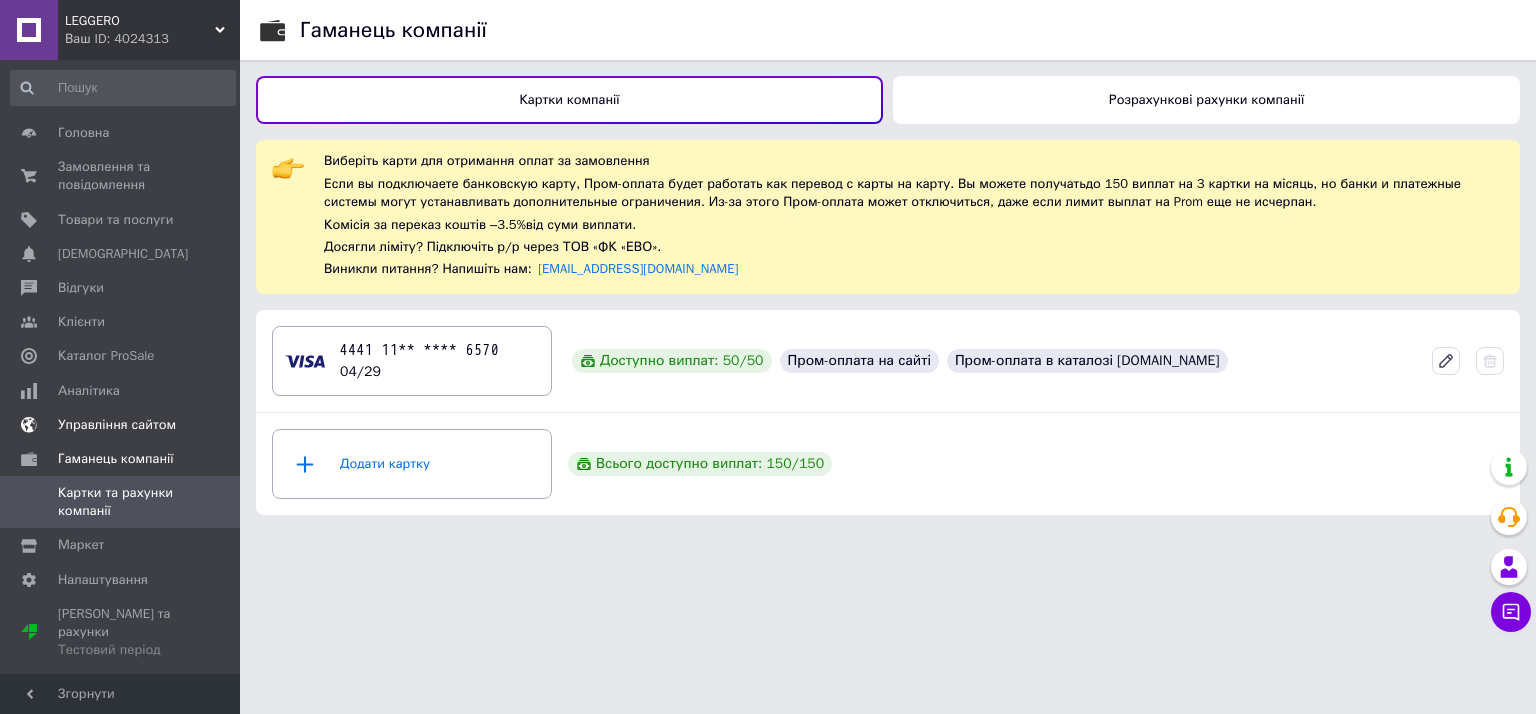 click on "Управління сайтом" at bounding box center [117, 425] 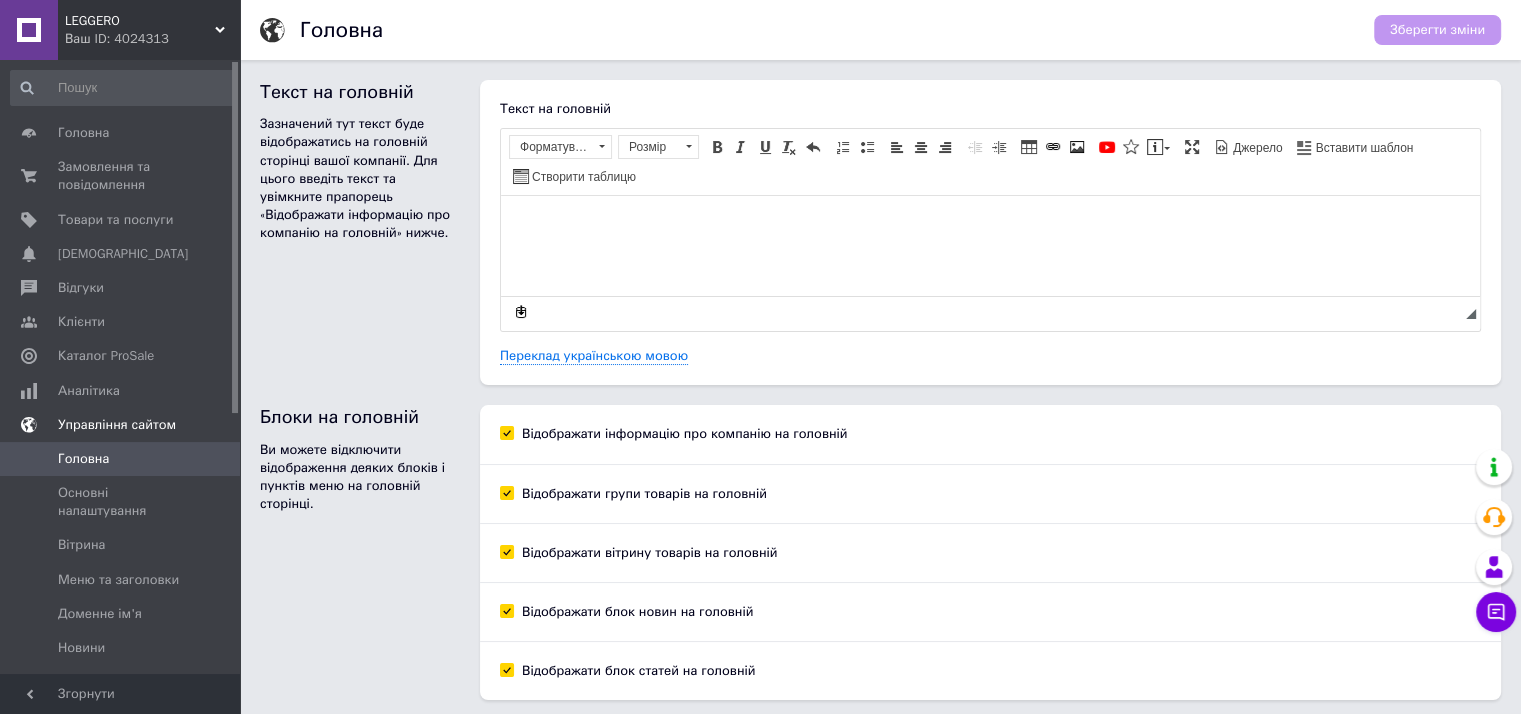 scroll, scrollTop: 0, scrollLeft: 0, axis: both 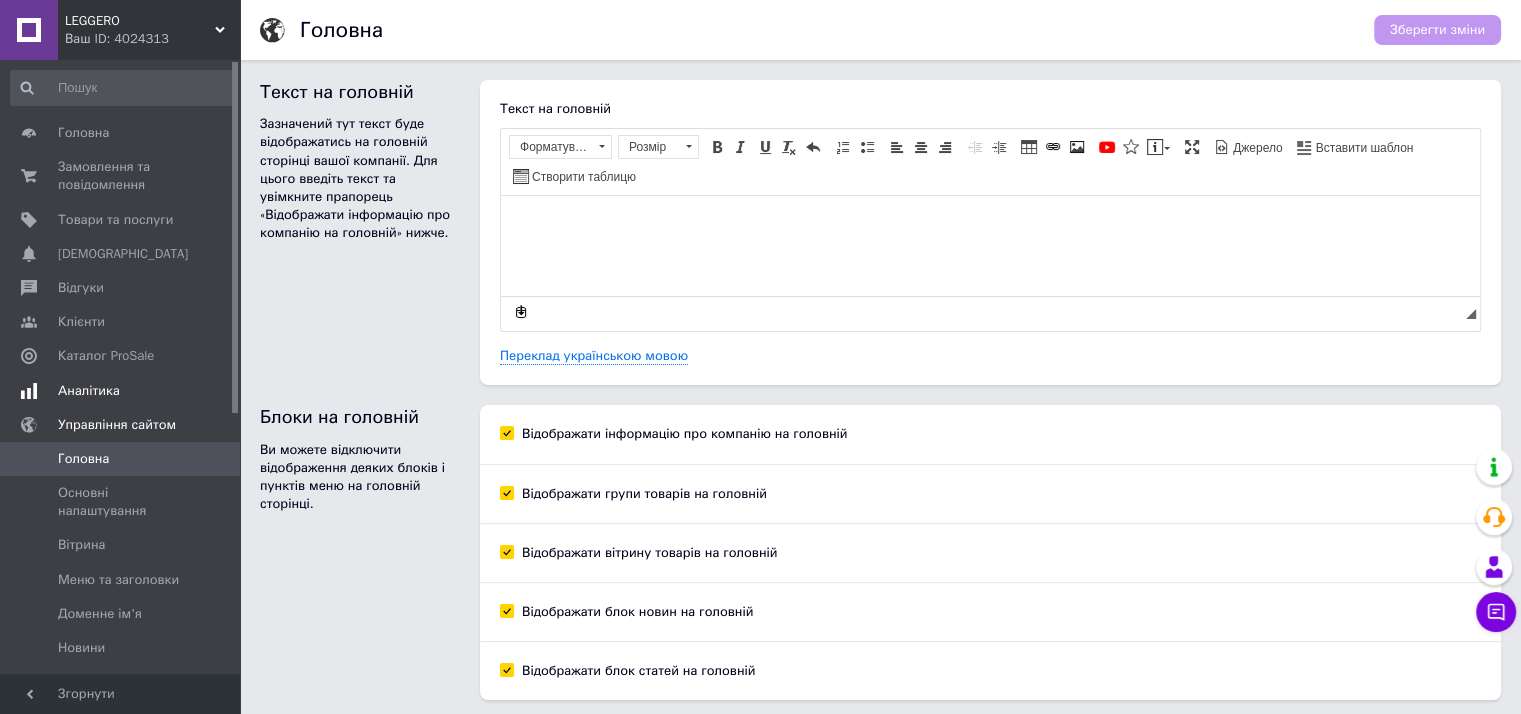 click on "Аналітика" at bounding box center [89, 391] 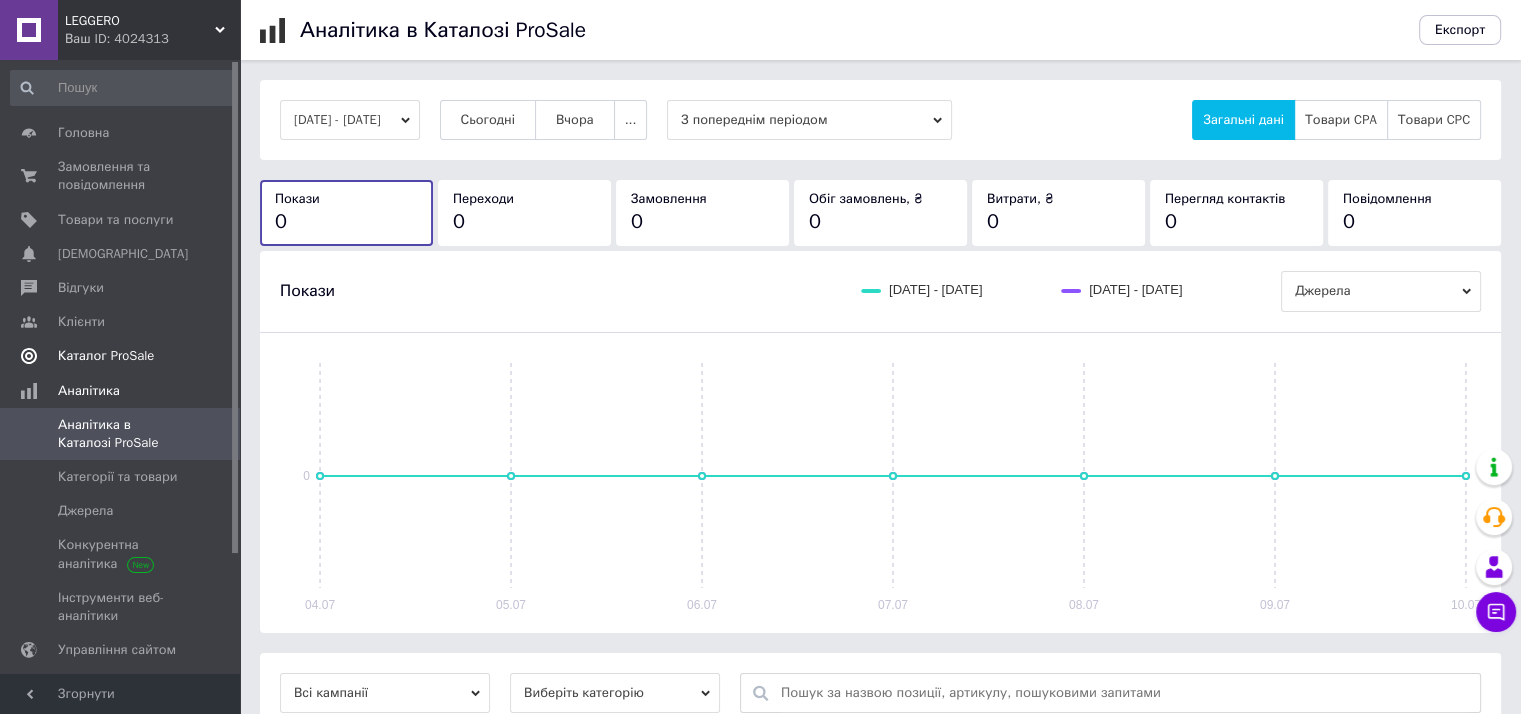 click on "Каталог ProSale" at bounding box center [106, 356] 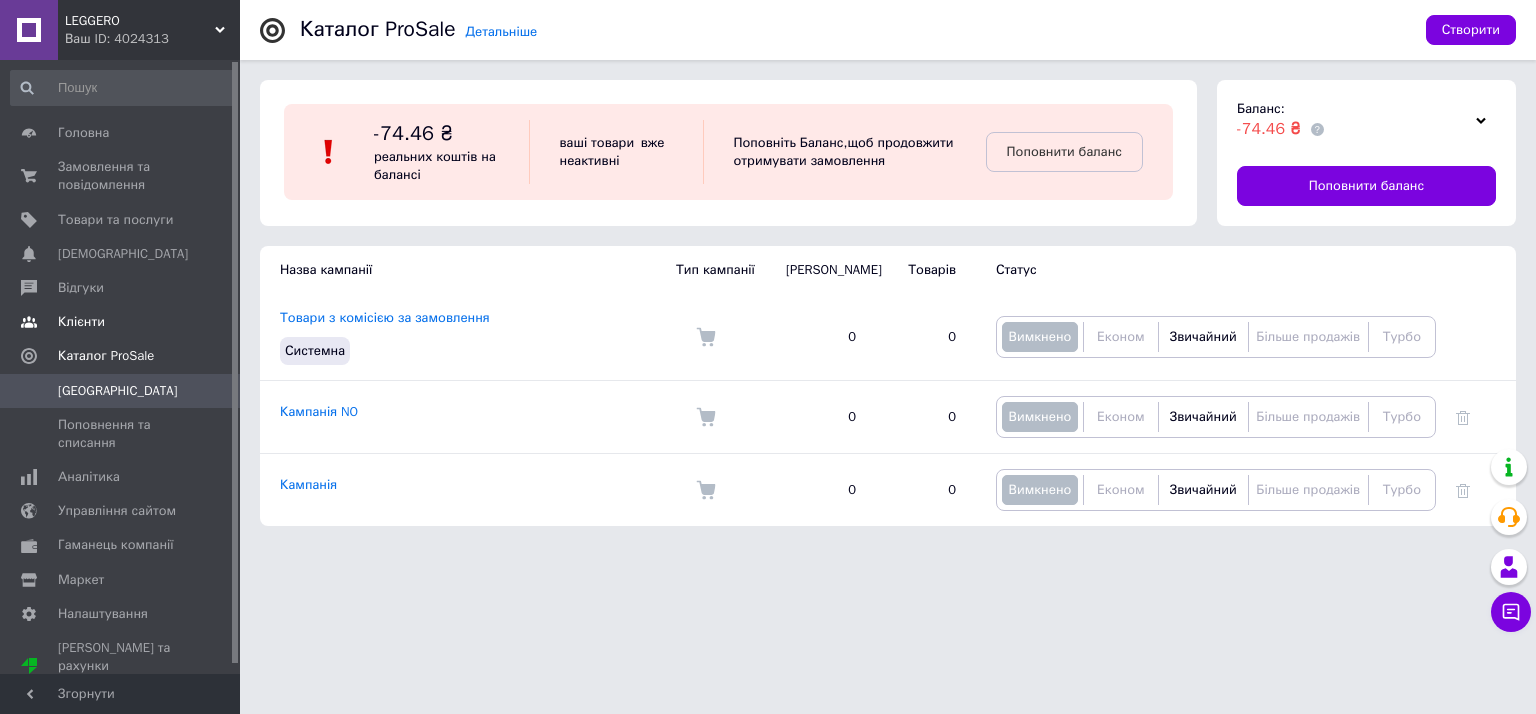 click on "Клієнти" at bounding box center (123, 322) 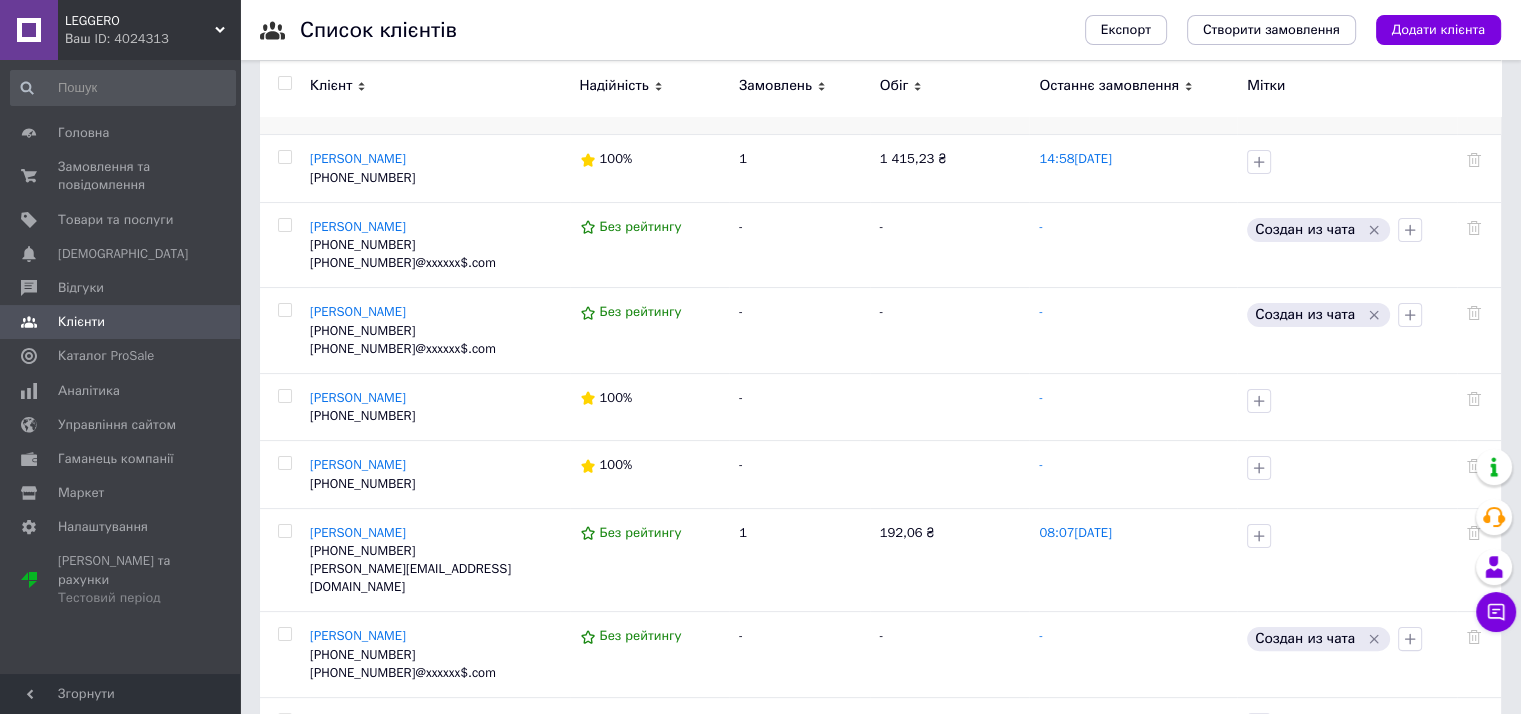 scroll, scrollTop: 600, scrollLeft: 0, axis: vertical 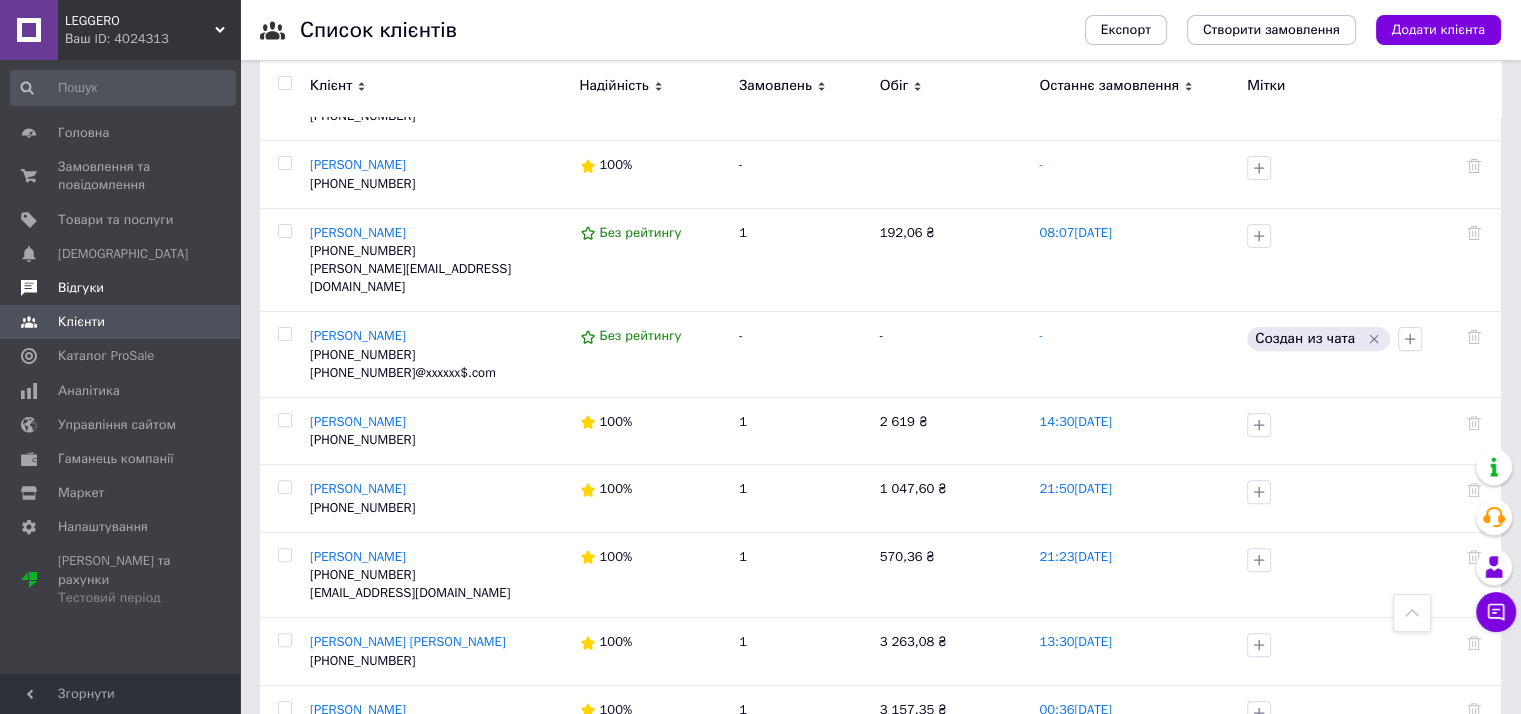 click on "Відгуки" at bounding box center [123, 288] 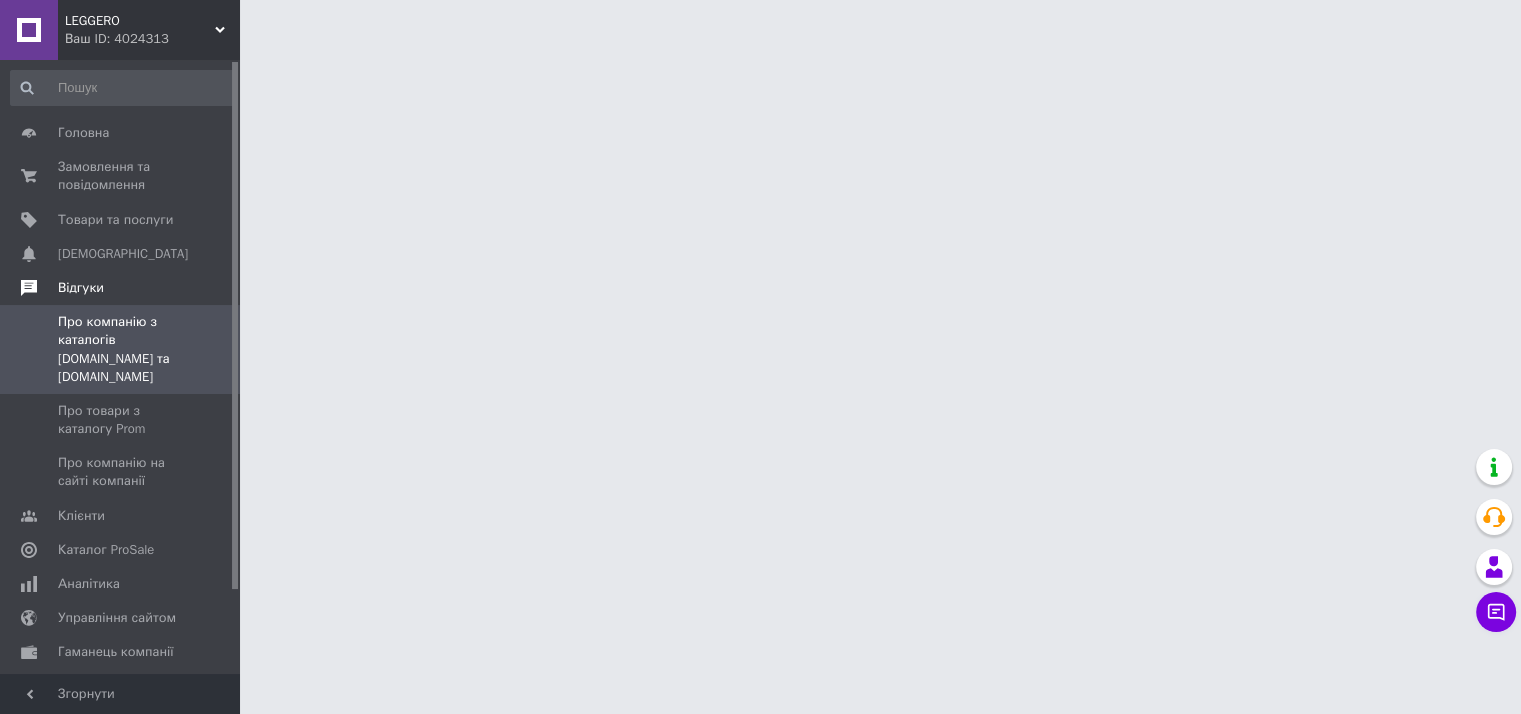 scroll, scrollTop: 0, scrollLeft: 0, axis: both 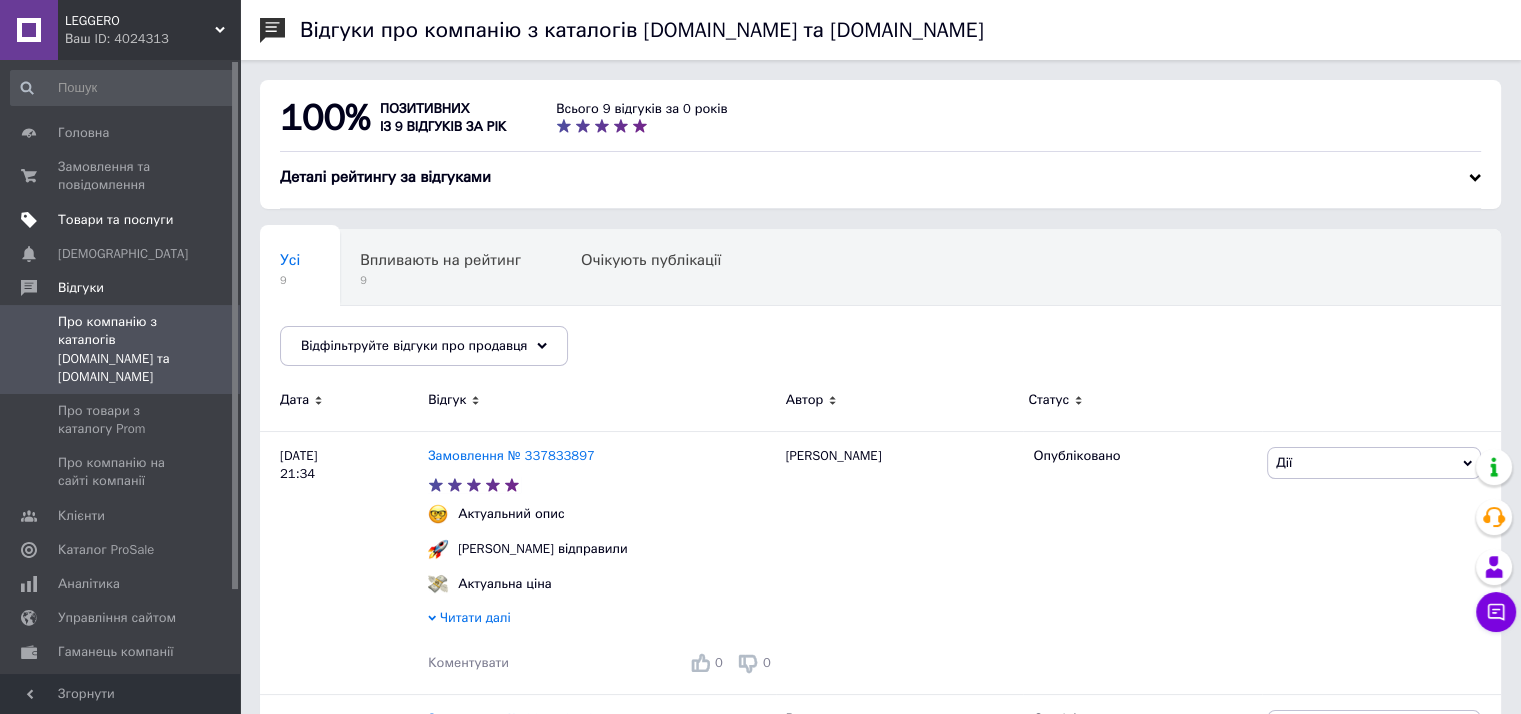 click on "Товари та послуги" at bounding box center (115, 220) 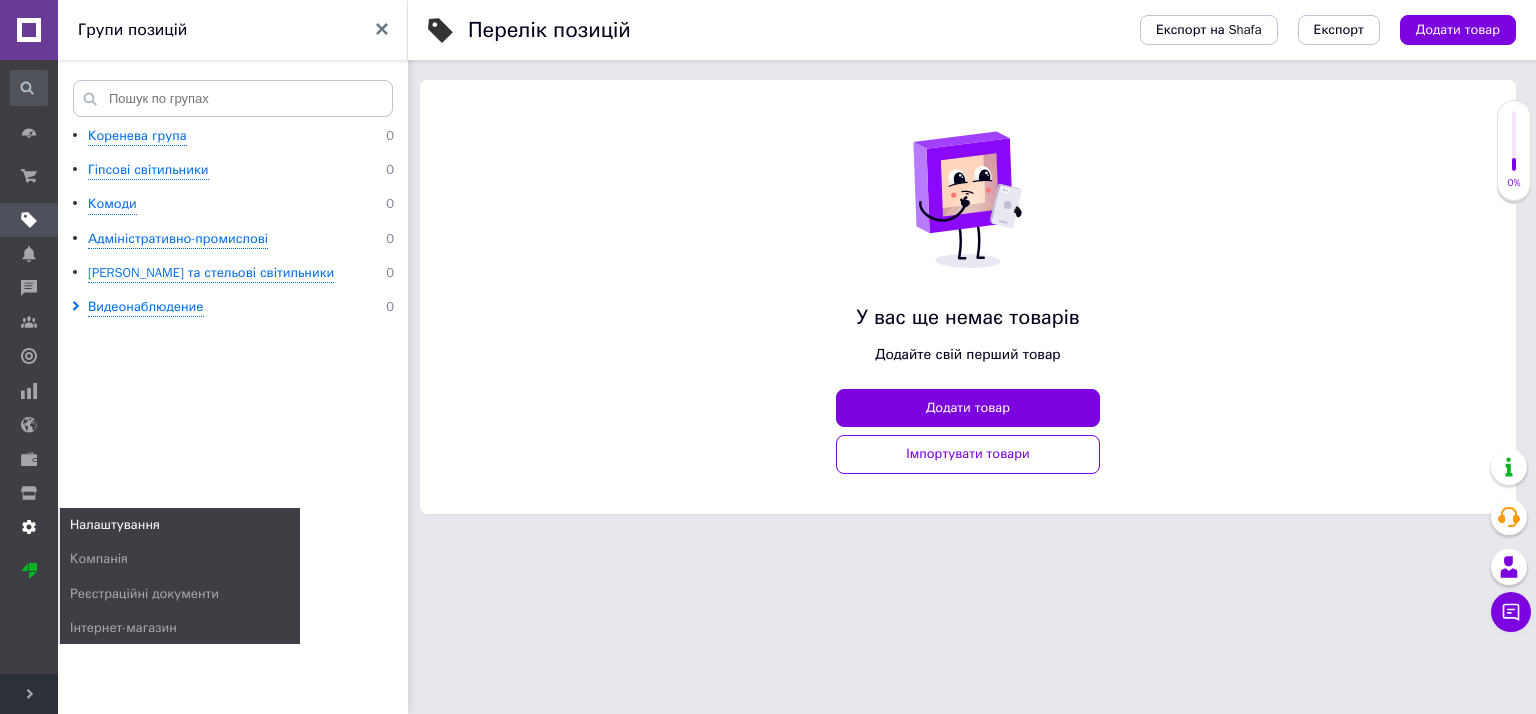 click 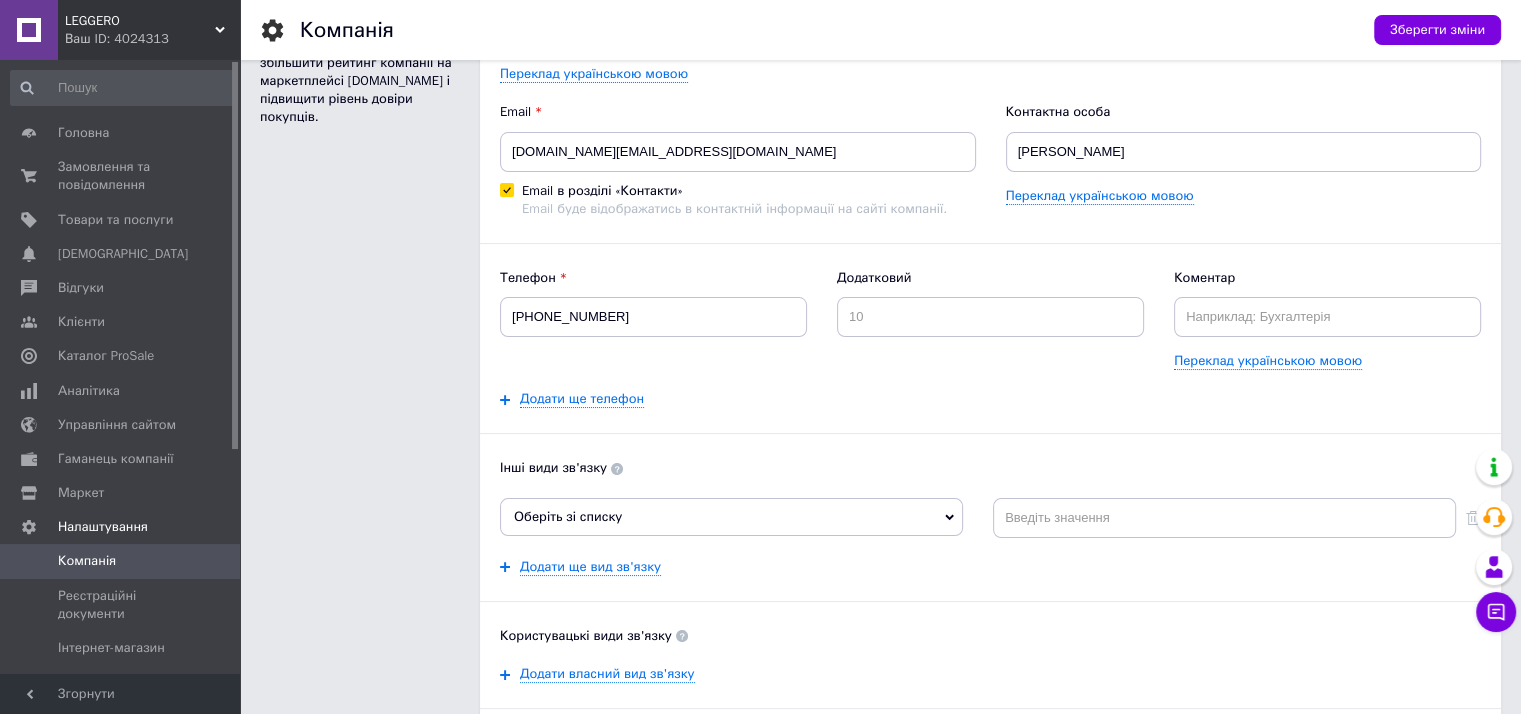 scroll, scrollTop: 0, scrollLeft: 0, axis: both 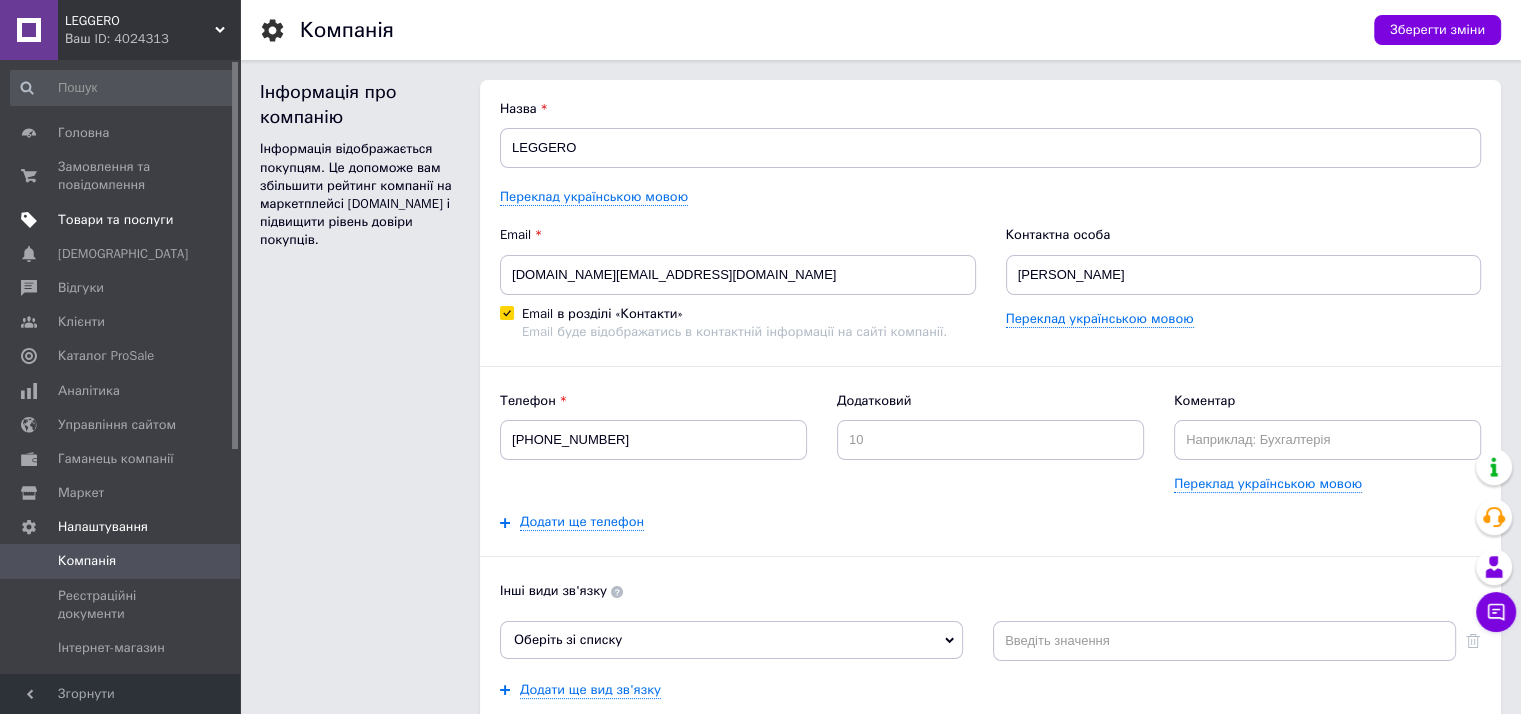 click on "Товари та послуги" at bounding box center (115, 220) 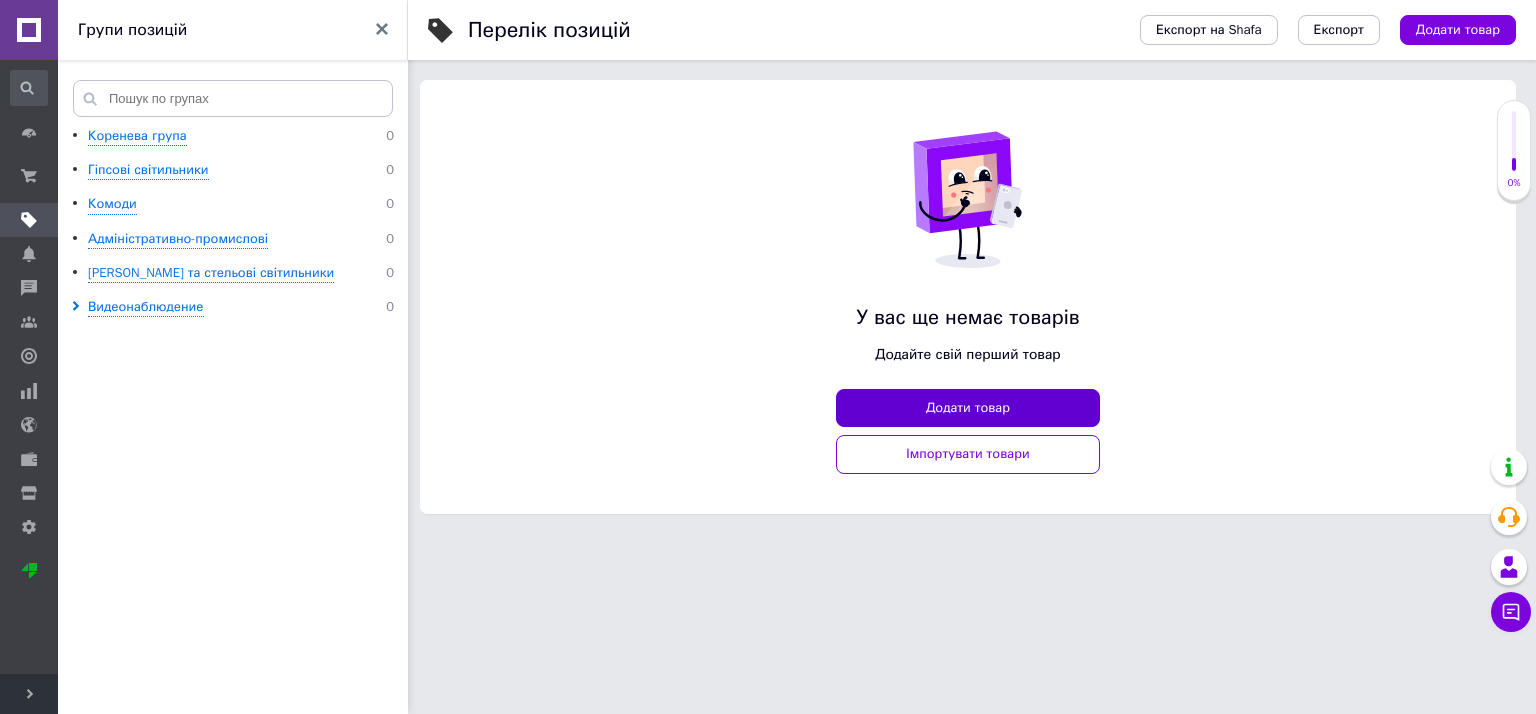 click on "Додати товар" at bounding box center (968, 408) 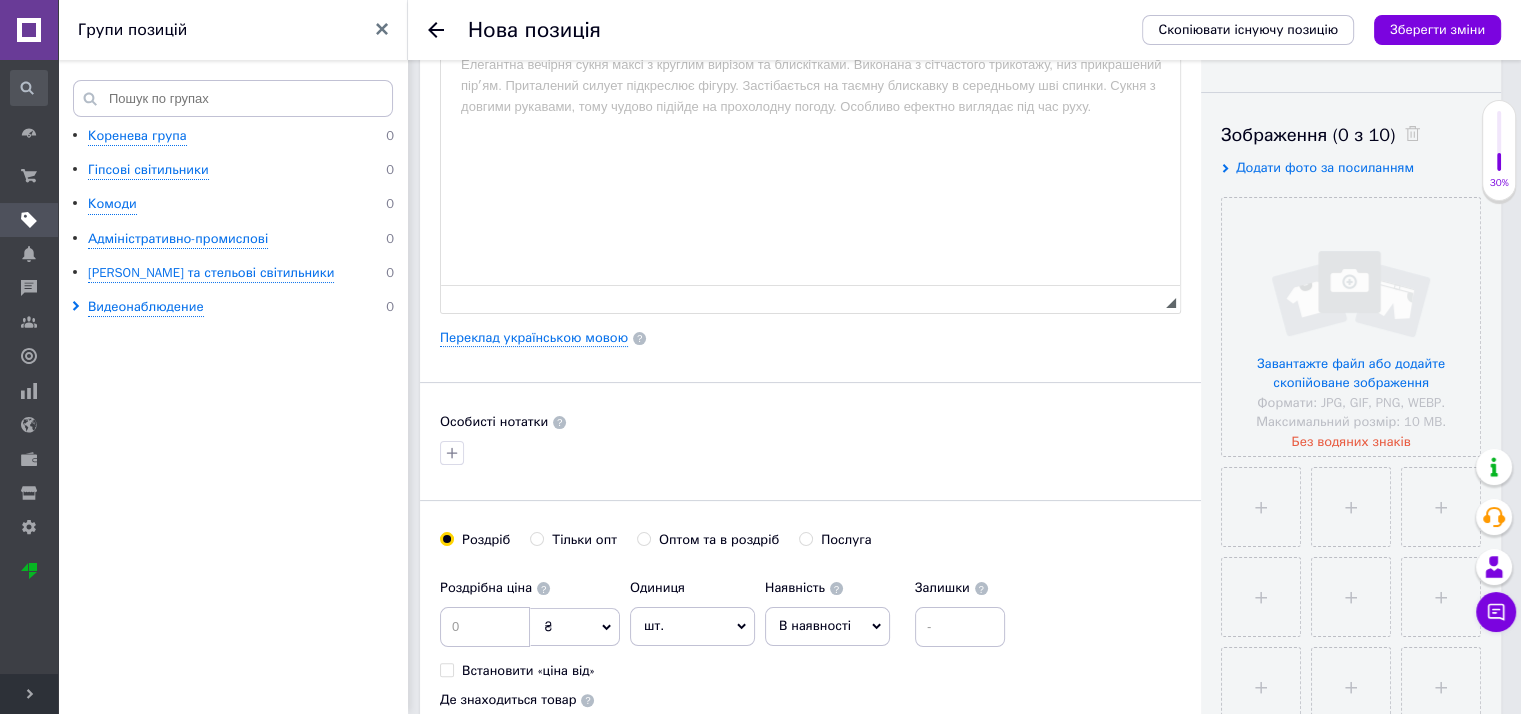 scroll, scrollTop: 600, scrollLeft: 0, axis: vertical 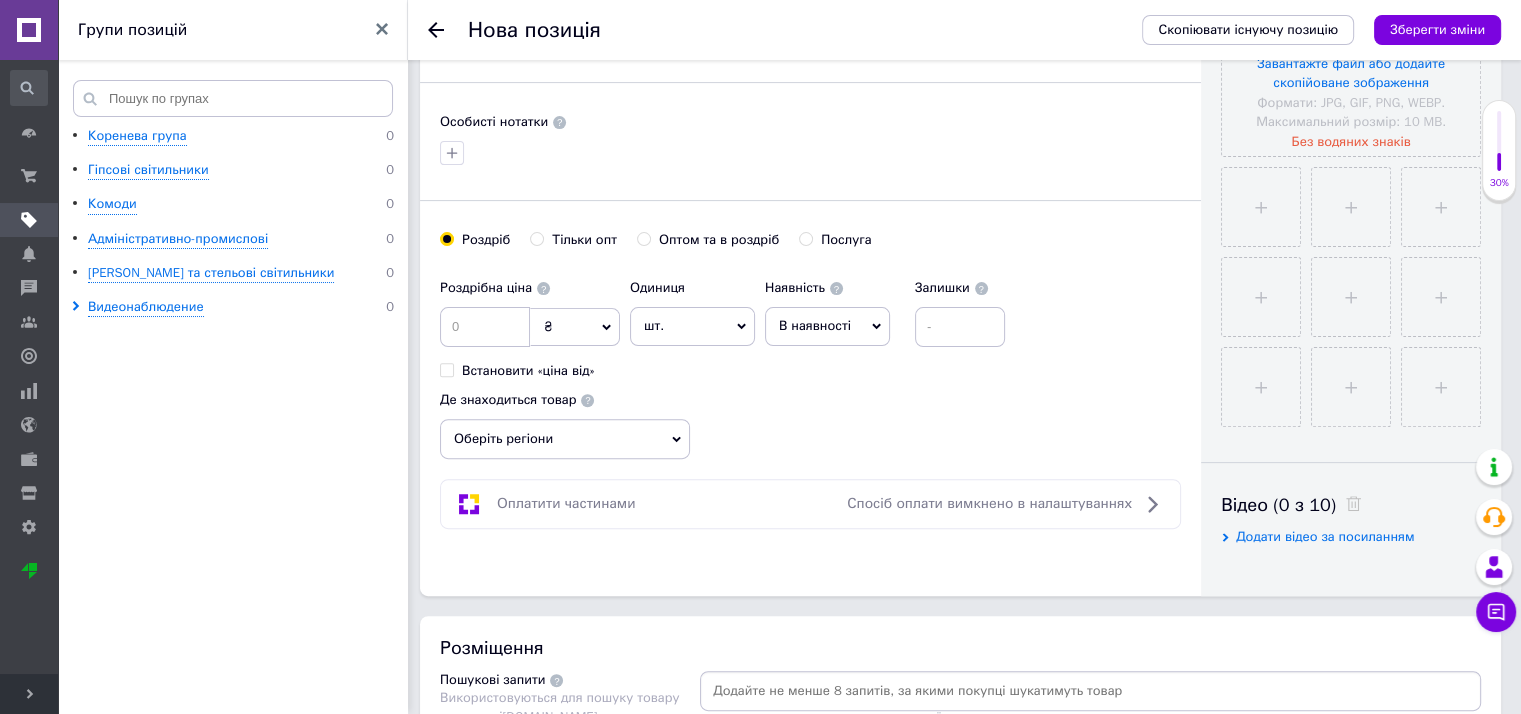 click on "Послуга" at bounding box center (805, 238) 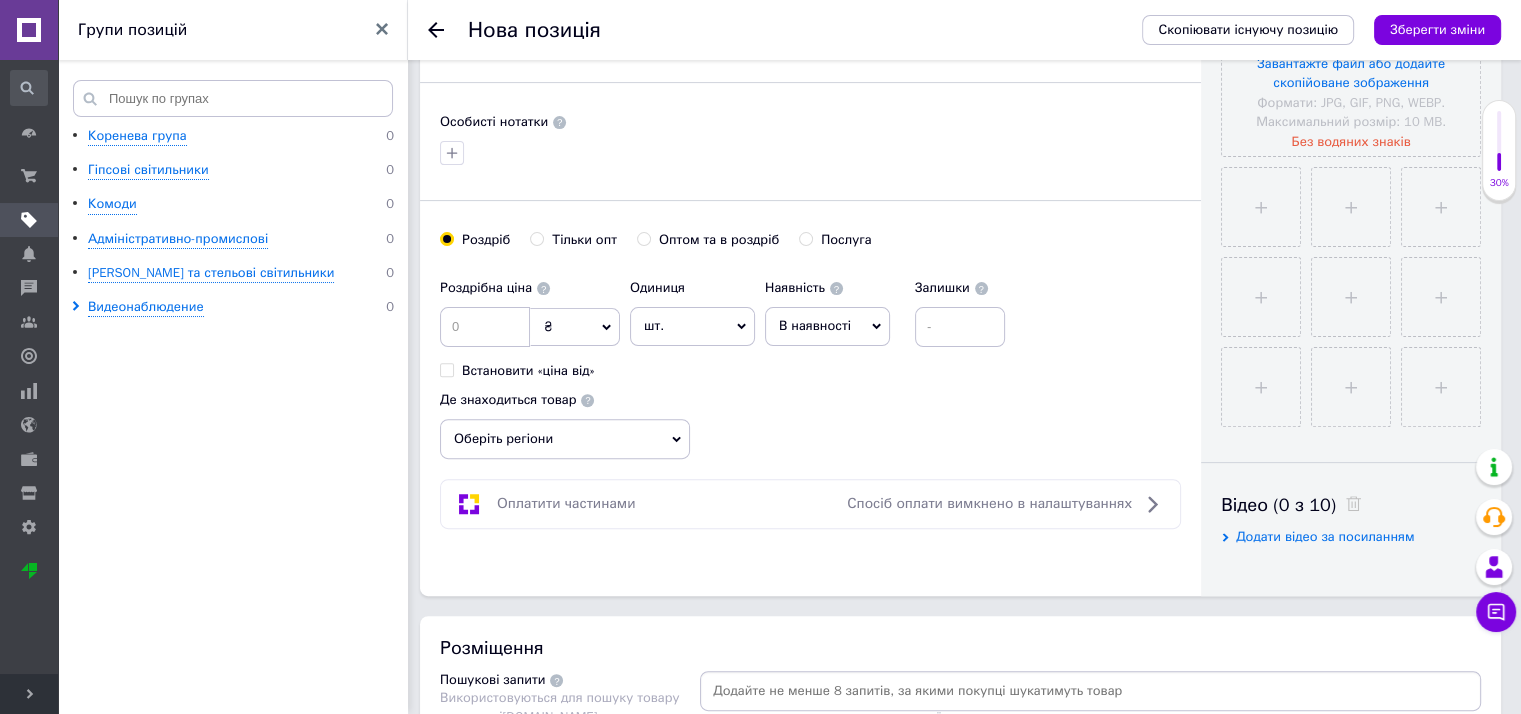 radio on "true" 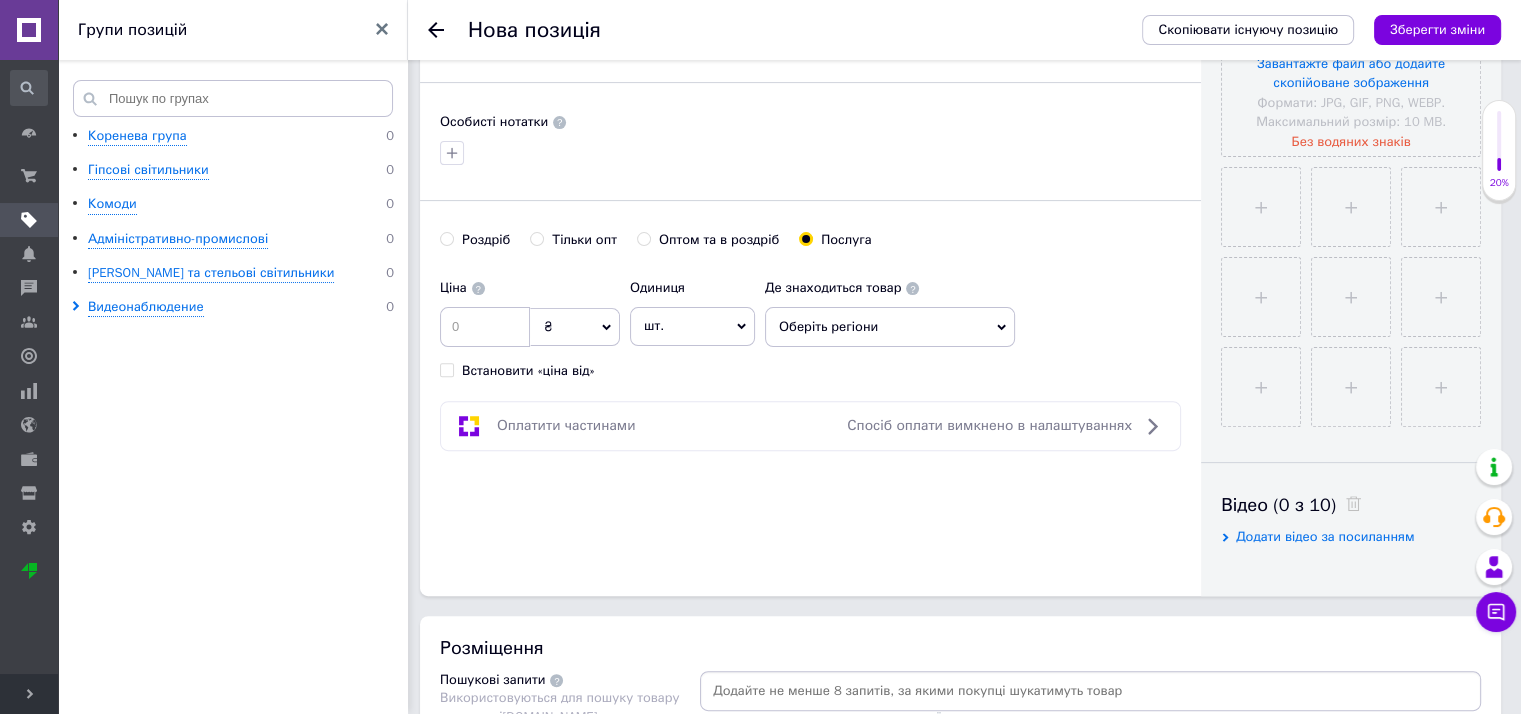 click on "шт." at bounding box center (692, 326) 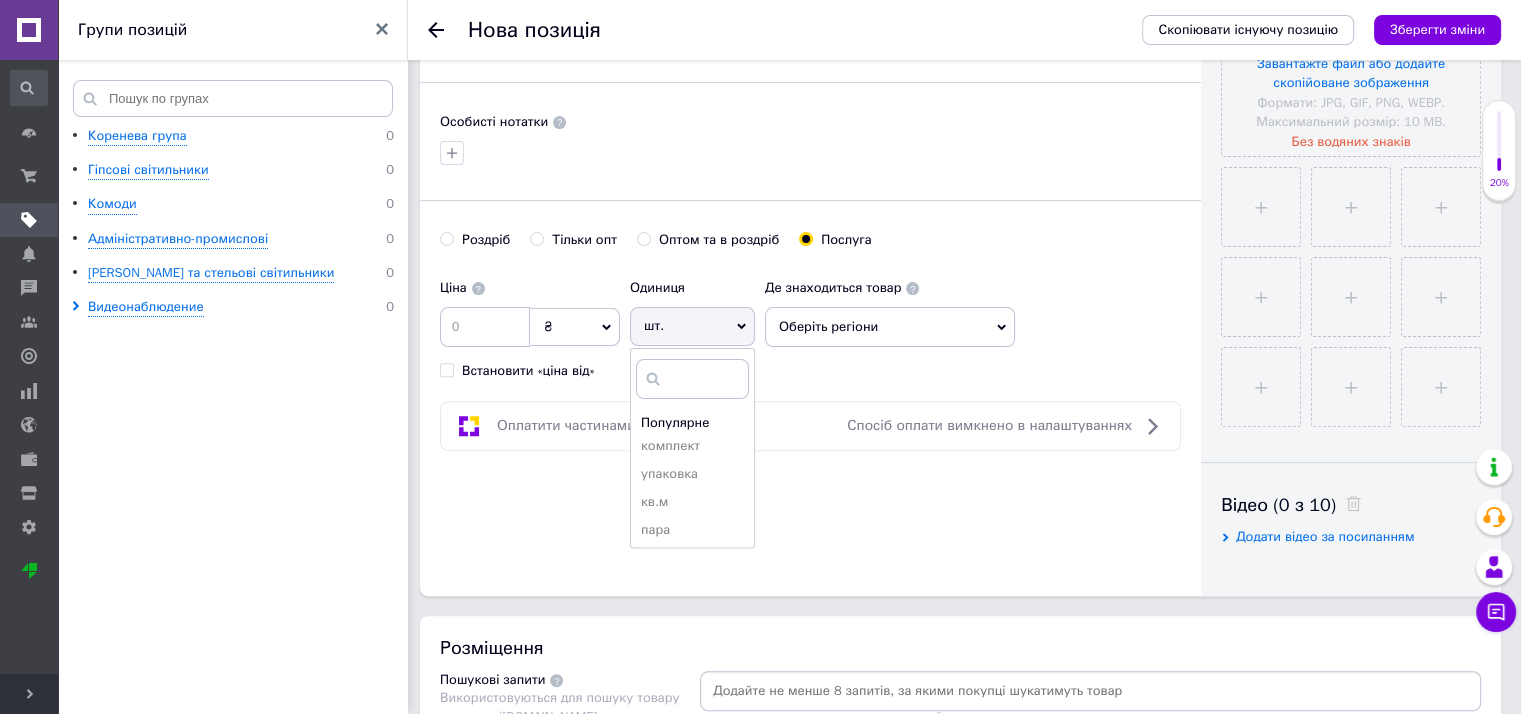 click on "шт." at bounding box center (692, 326) 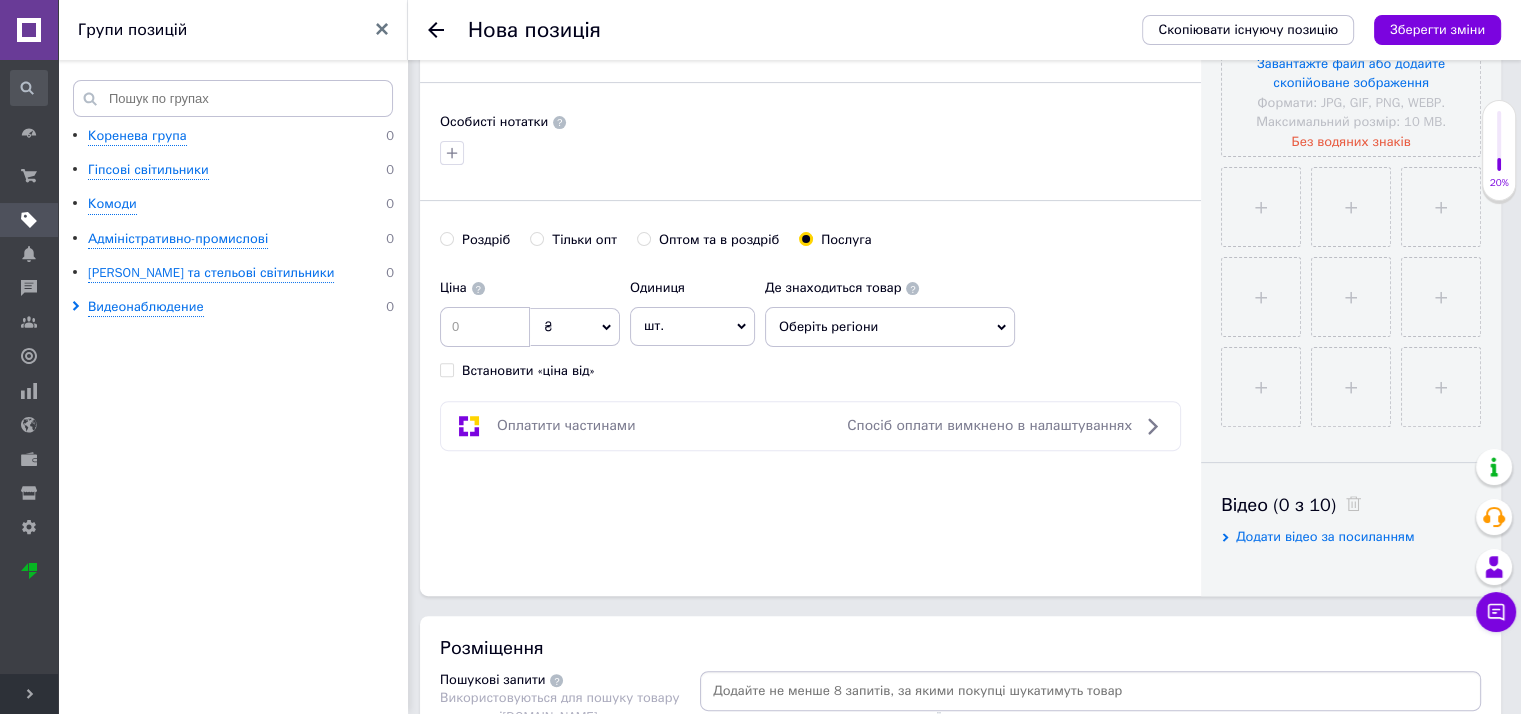 click on "[PERSON_NAME] опт Оптом та в роздріб Послуга" at bounding box center [810, 250] 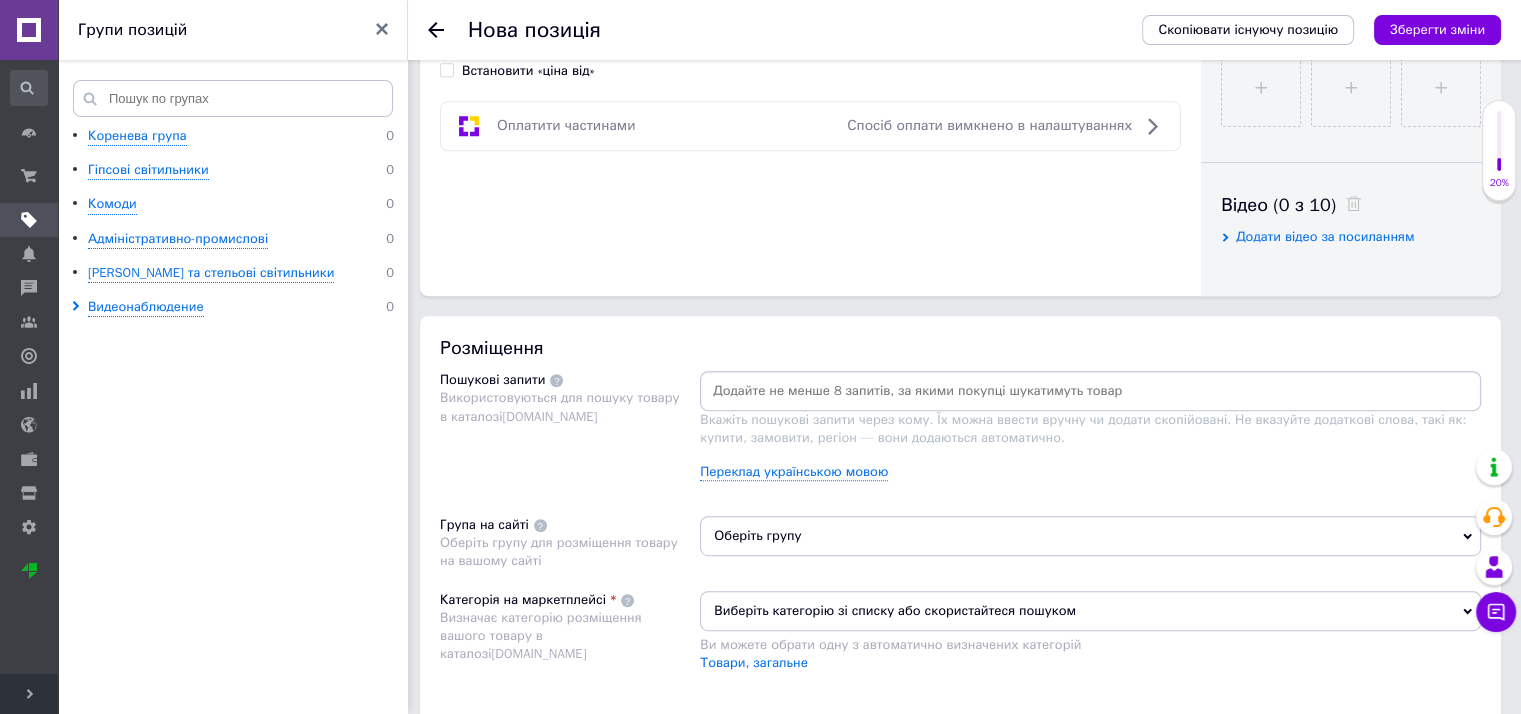 scroll, scrollTop: 1100, scrollLeft: 0, axis: vertical 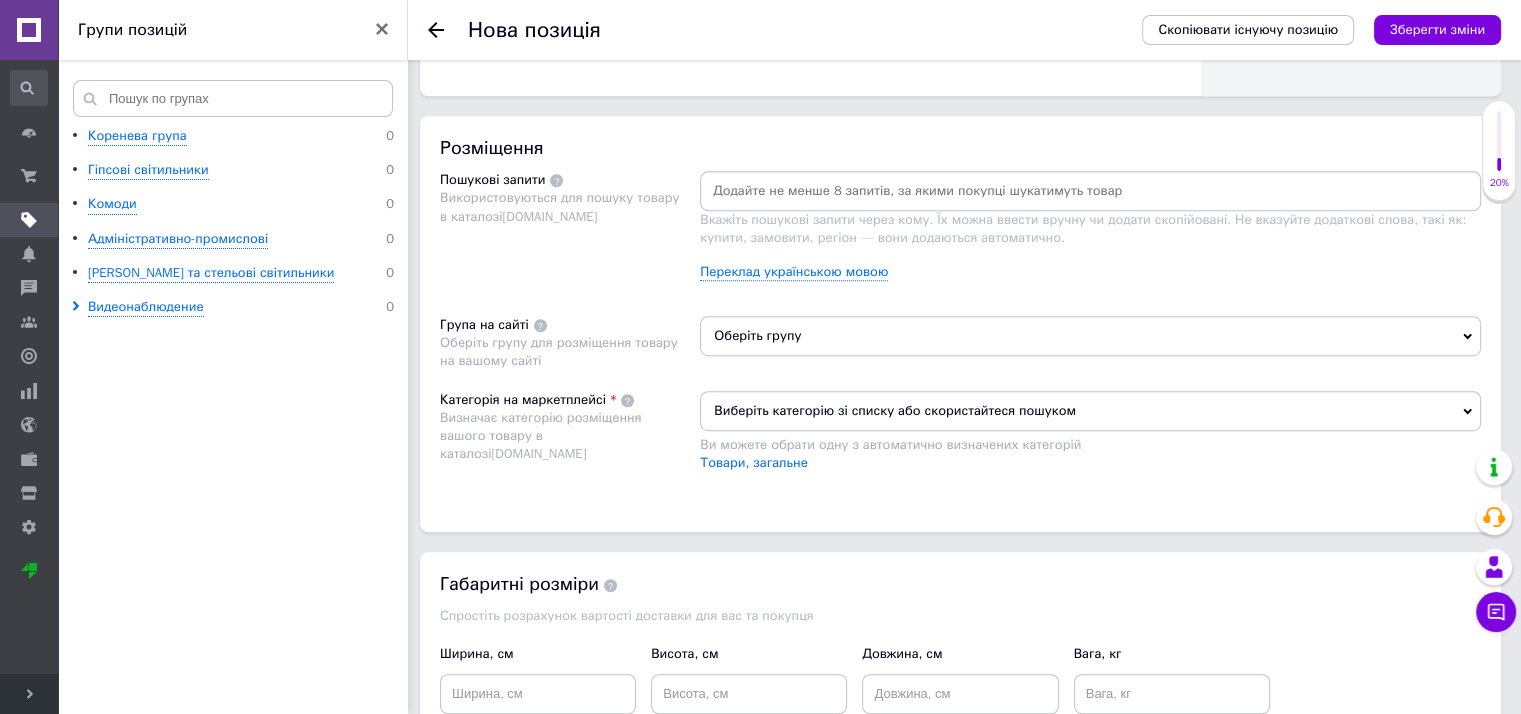 click on "Оберіть групу" at bounding box center [1090, 336] 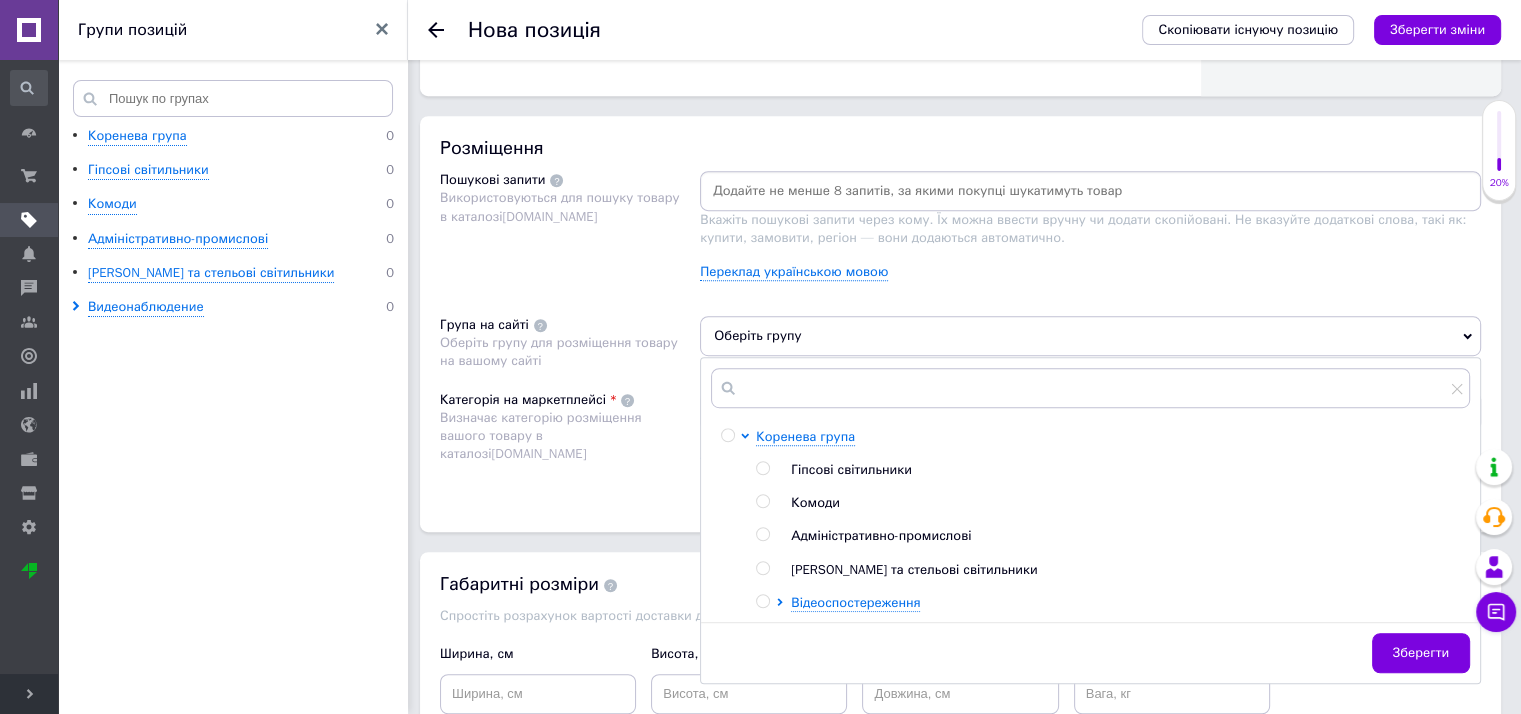 click on "Розміщення Пошукові запити Використовуються для пошуку товару в каталозі  [DOMAIN_NAME] Вкажіть пошукові запити через кому. Їх можна ввести вручну чи додати скопійовані. Не вказуйте додаткові слова, такі як: купити, замовити, регіон — вони додаються автоматично. Переклад українською мовою Група на сайті Оберіть групу для розміщення товару на вашому сайті Оберіть групу Коренева група Гіпсові світильники Комоди Адміністративно-промислові [PERSON_NAME] та стельові світильники Відеоспостереження Зберегти Категорія на маркетплейсі [DOMAIN_NAME] Товари, загальне" at bounding box center [960, 324] 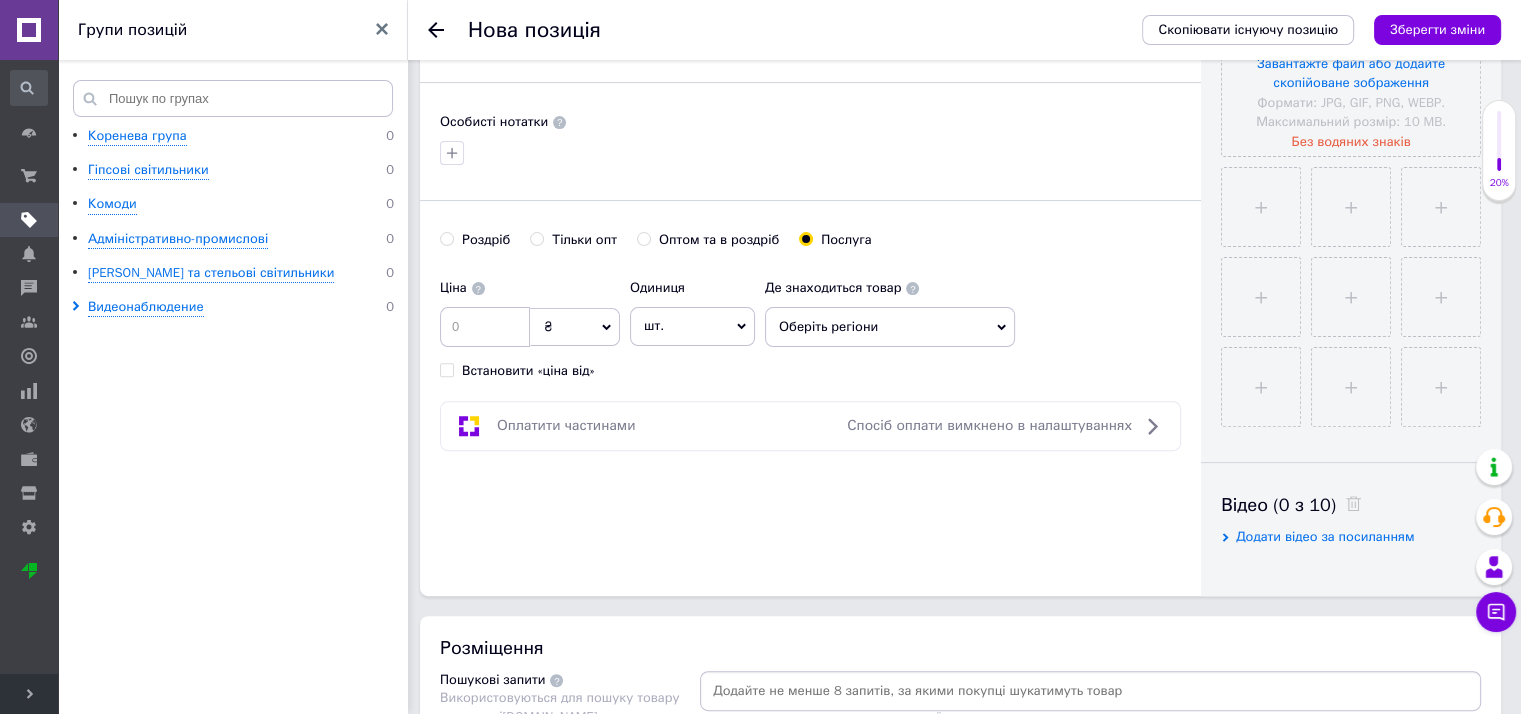 scroll, scrollTop: 0, scrollLeft: 0, axis: both 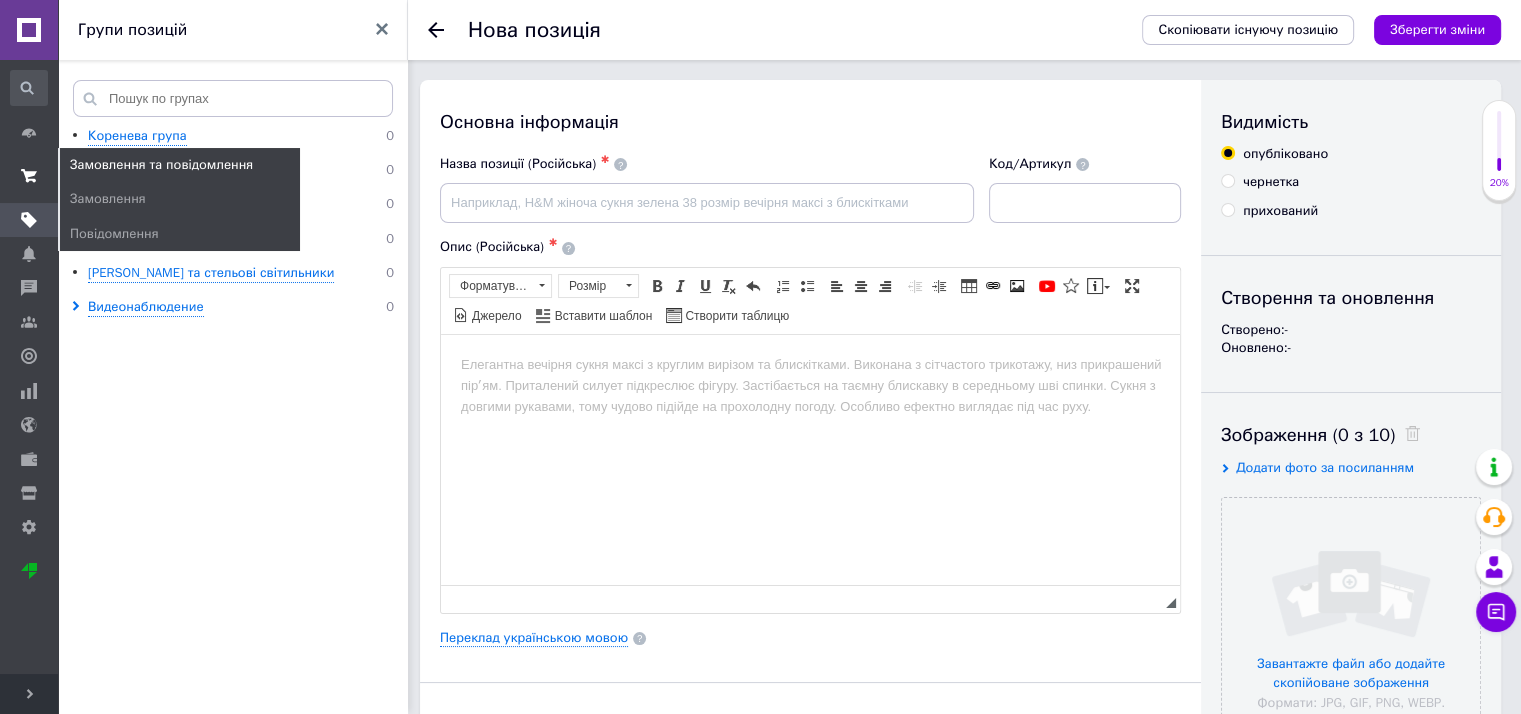 click at bounding box center (29, 176) 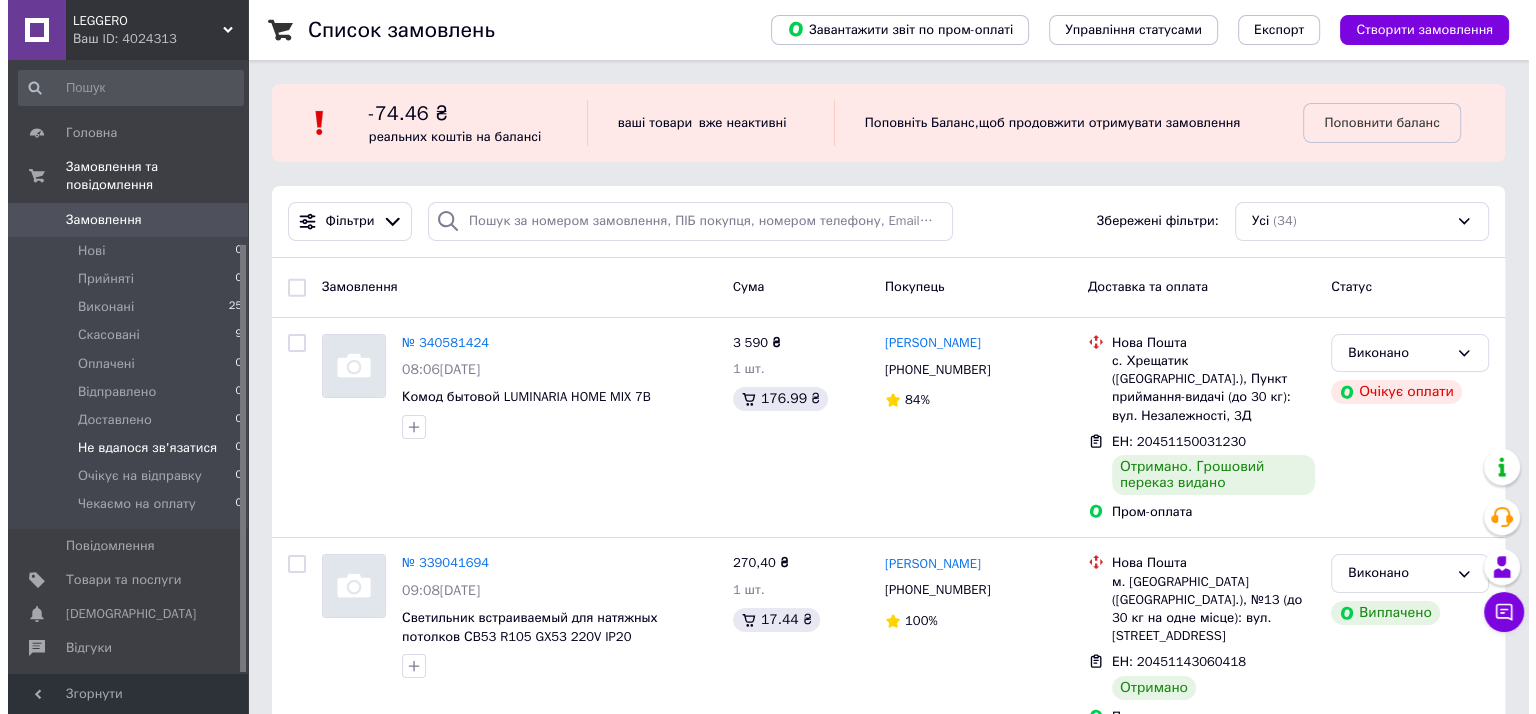 scroll, scrollTop: 264, scrollLeft: 0, axis: vertical 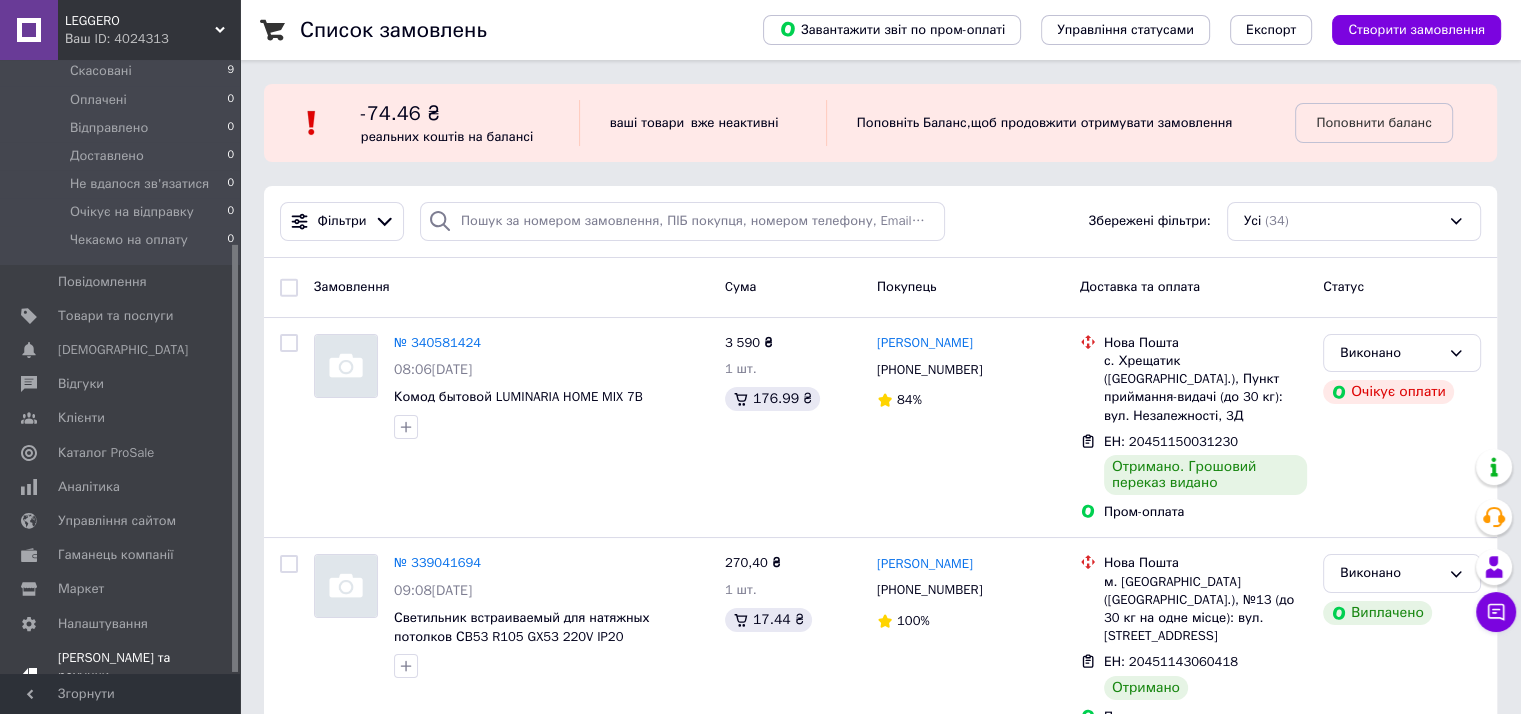 click on "[DEMOGRAPHIC_DATA] та рахунки Тестовий період" at bounding box center (121, 676) 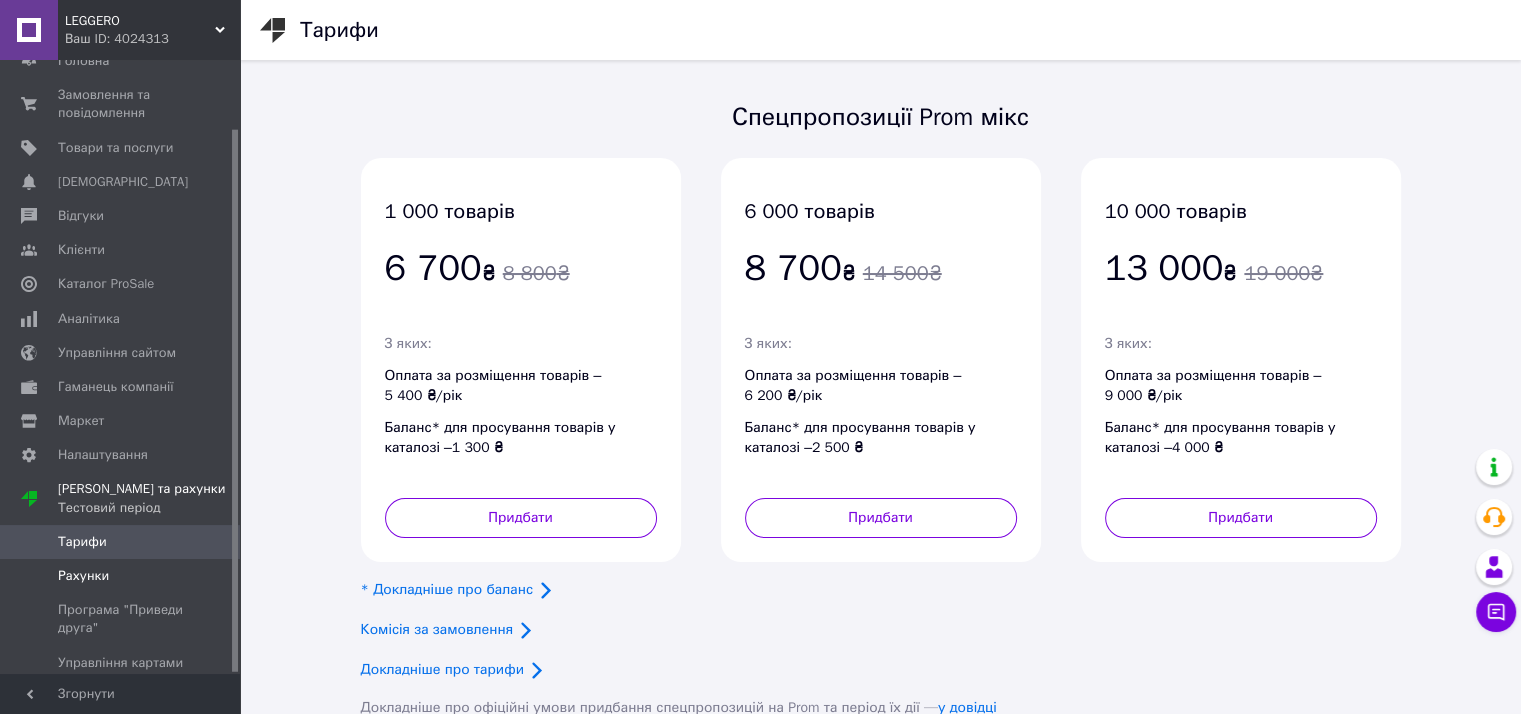 click on "Рахунки" at bounding box center [121, 576] 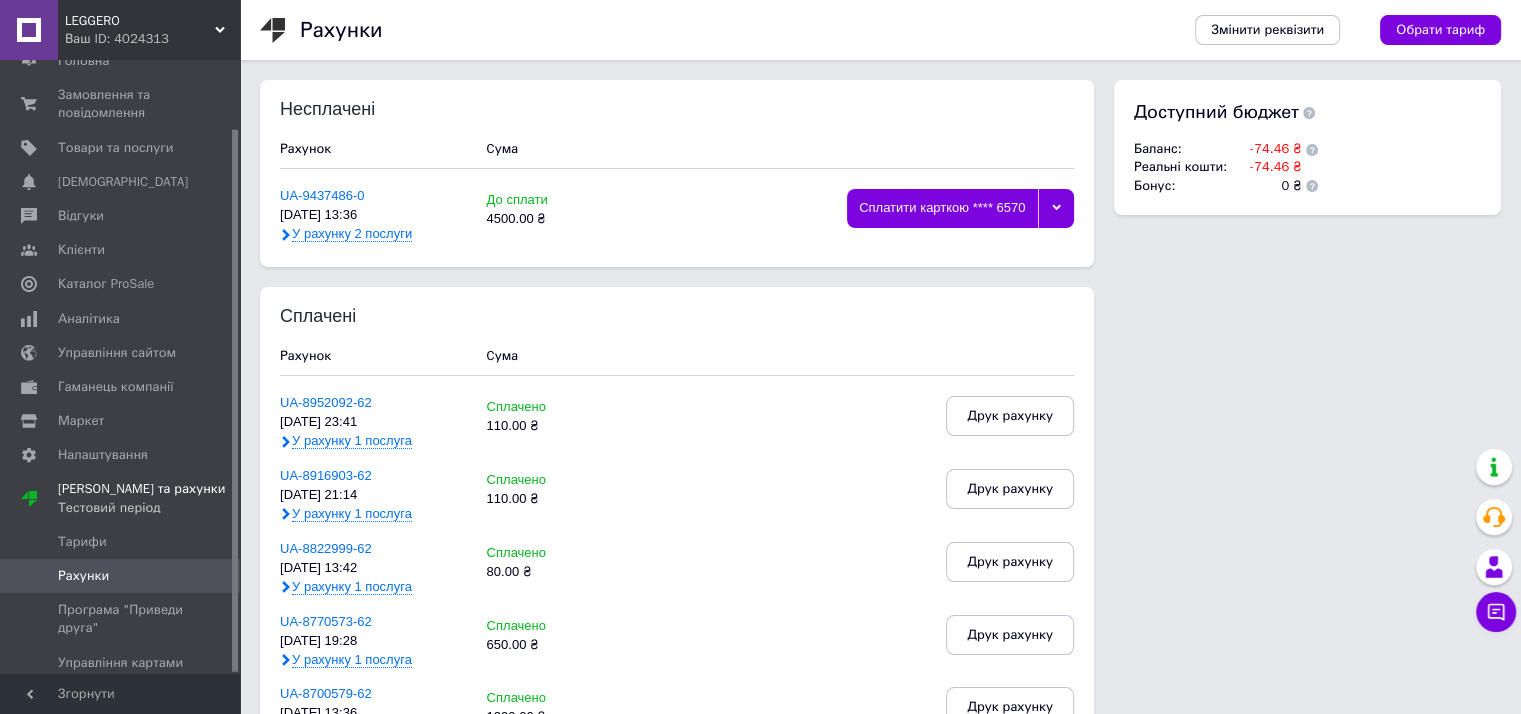 click 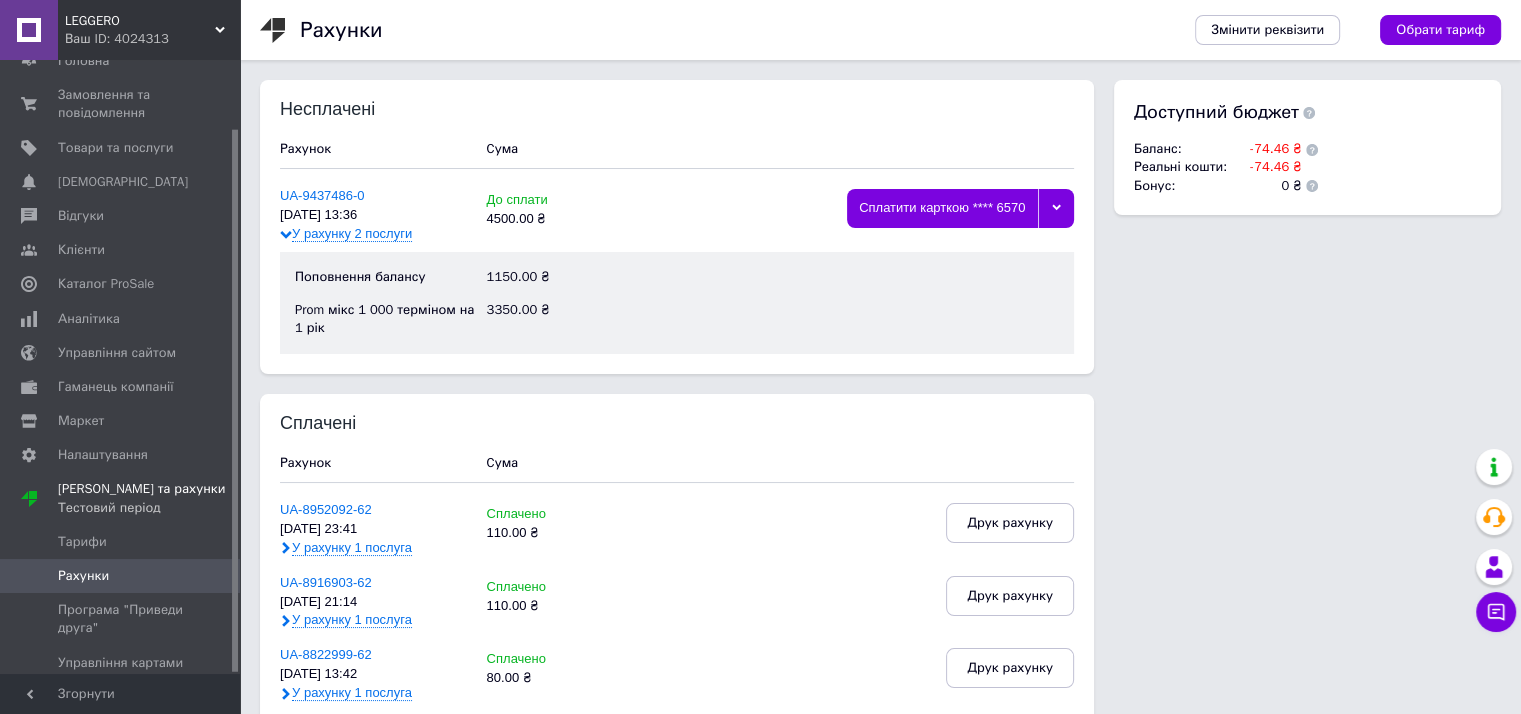 click on "Несплачені Рахунок Cума UA-9437486-0 [DATE] 13:36 У рахунку 2 послуги До сплати 4500.00 ₴ Сплатити карткою  **** 6570 Поповнення балансу 1150.00 ₴ Prom мікс 1 000 терміном на 1 рік 3350.00 ₴" at bounding box center (677, 227) 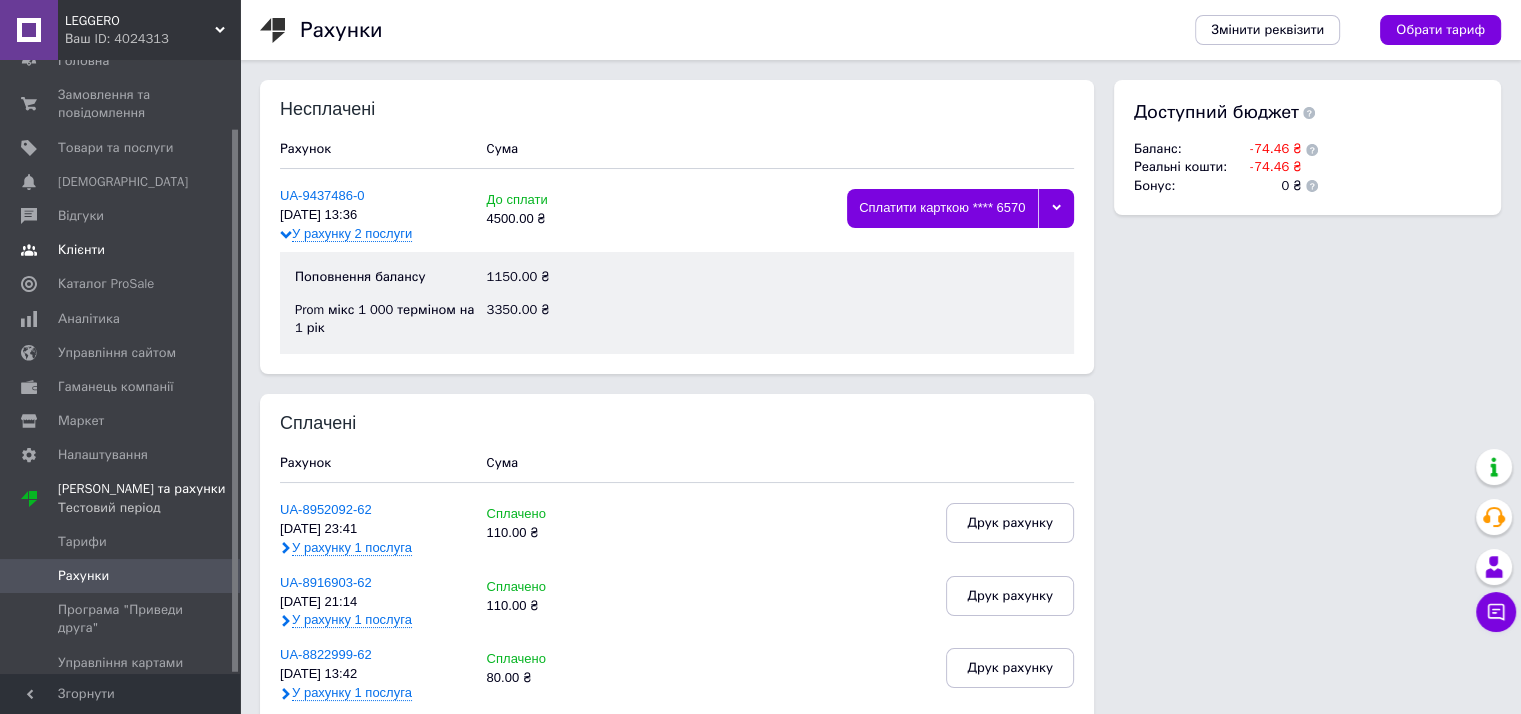 scroll, scrollTop: 0, scrollLeft: 0, axis: both 